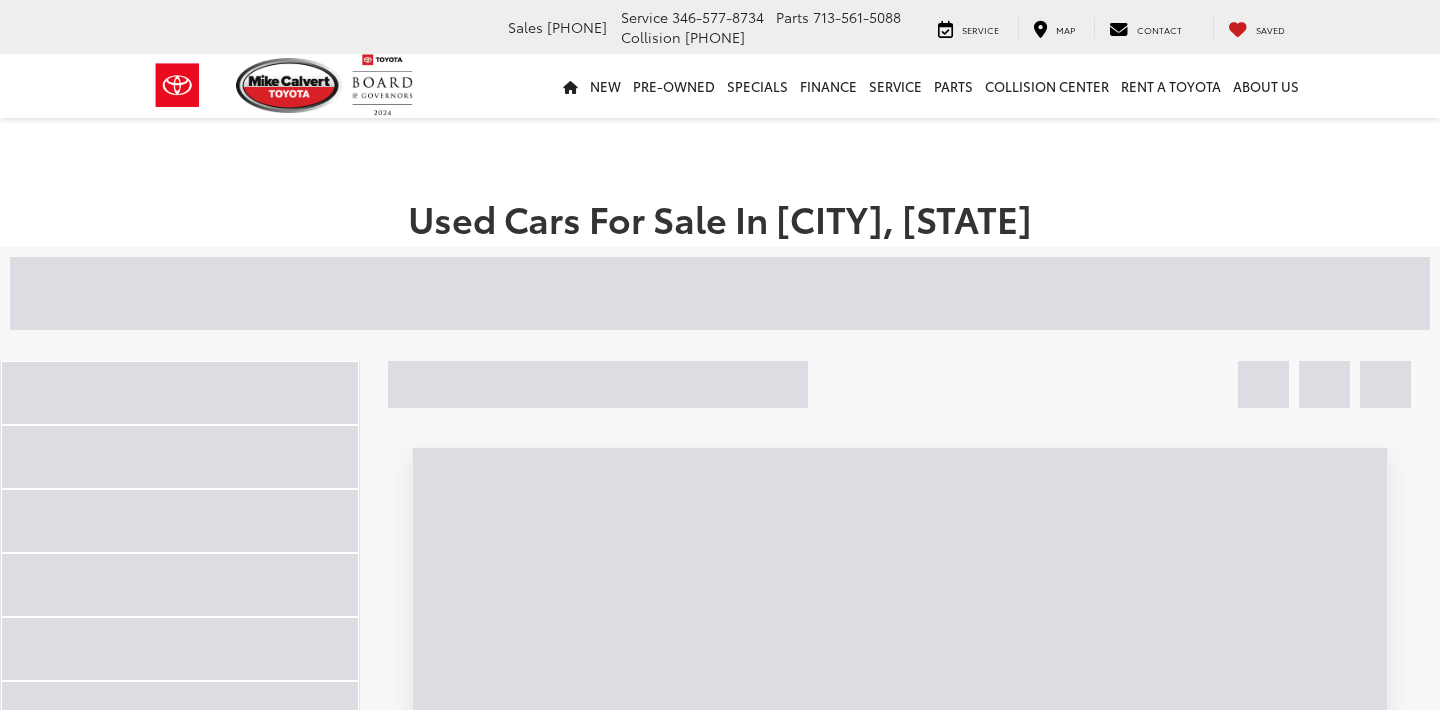 scroll, scrollTop: 0, scrollLeft: 0, axis: both 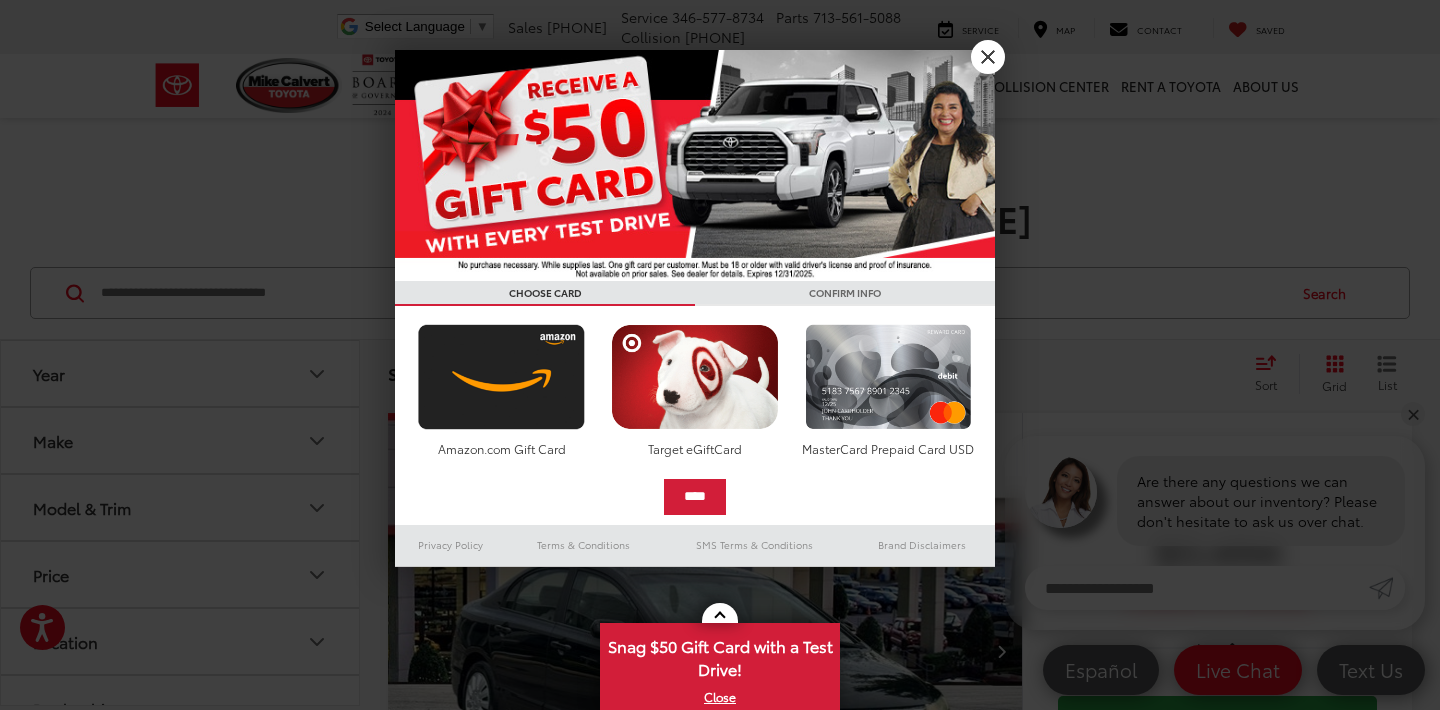 click on "X" at bounding box center (988, 57) 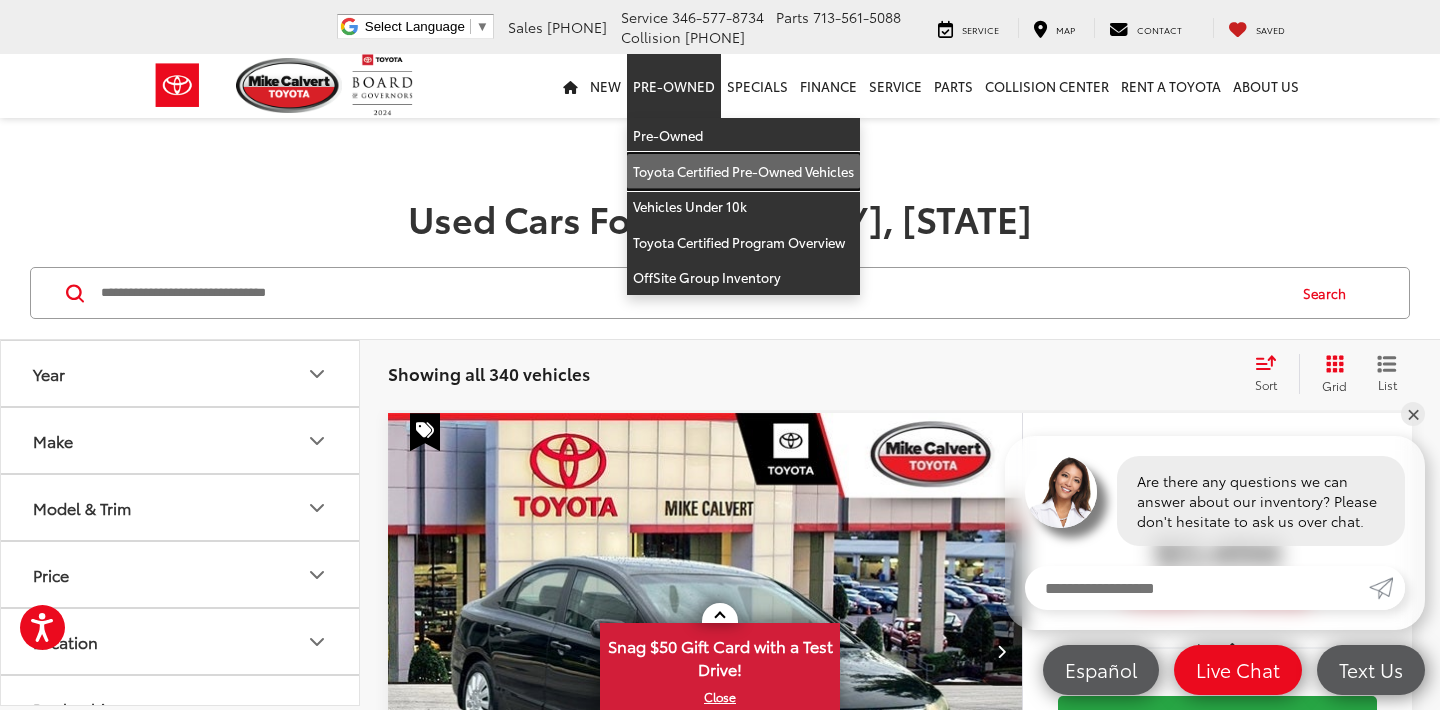 click on "Toyota Certified Pre-Owned Vehicles" at bounding box center (743, 172) 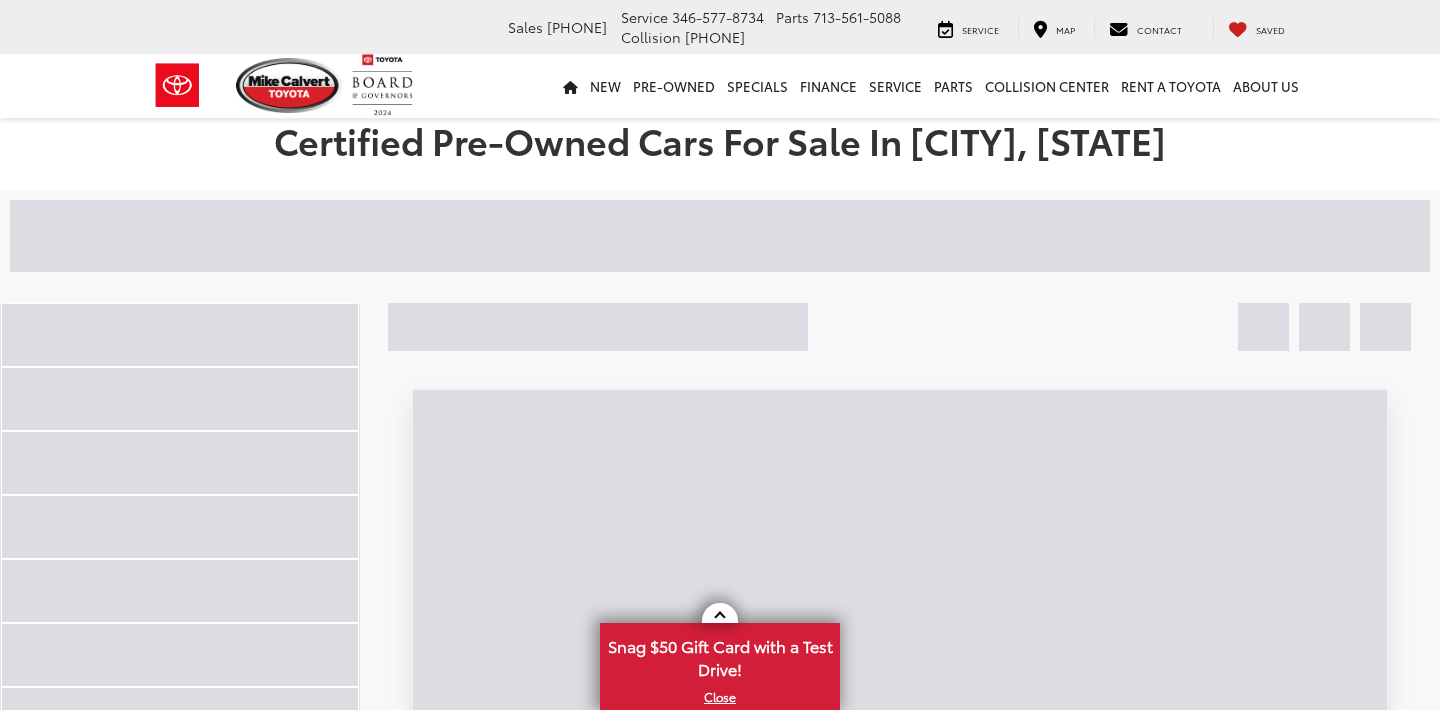 scroll, scrollTop: 0, scrollLeft: 0, axis: both 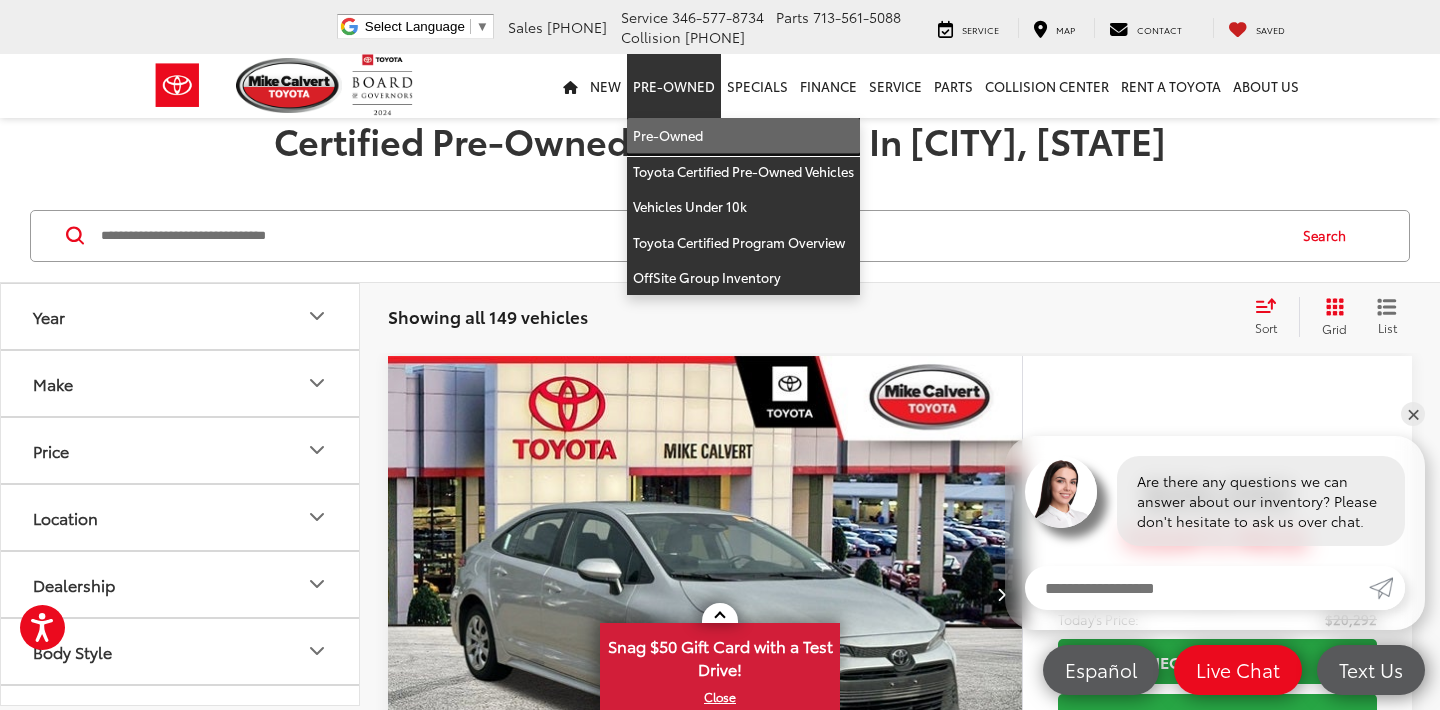 click on "Pre-Owned" at bounding box center [743, 136] 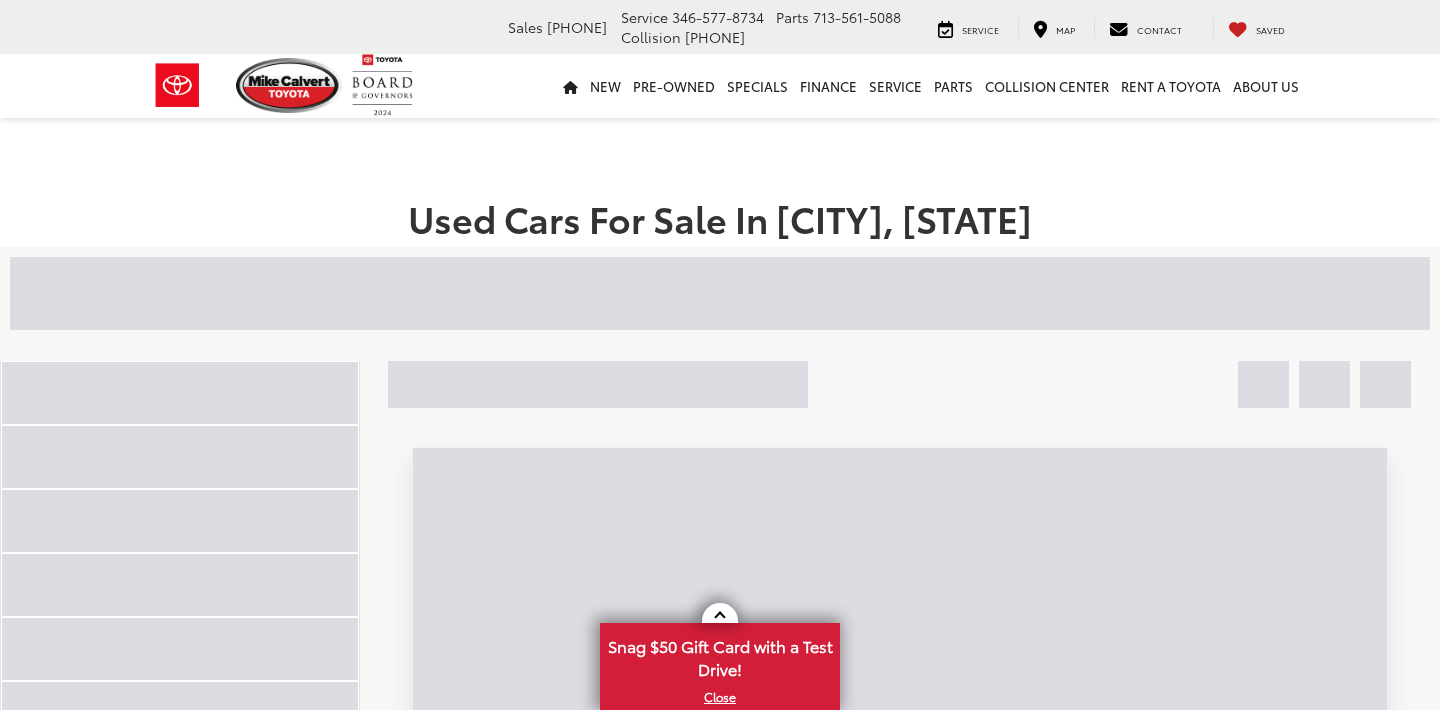 scroll, scrollTop: 0, scrollLeft: 0, axis: both 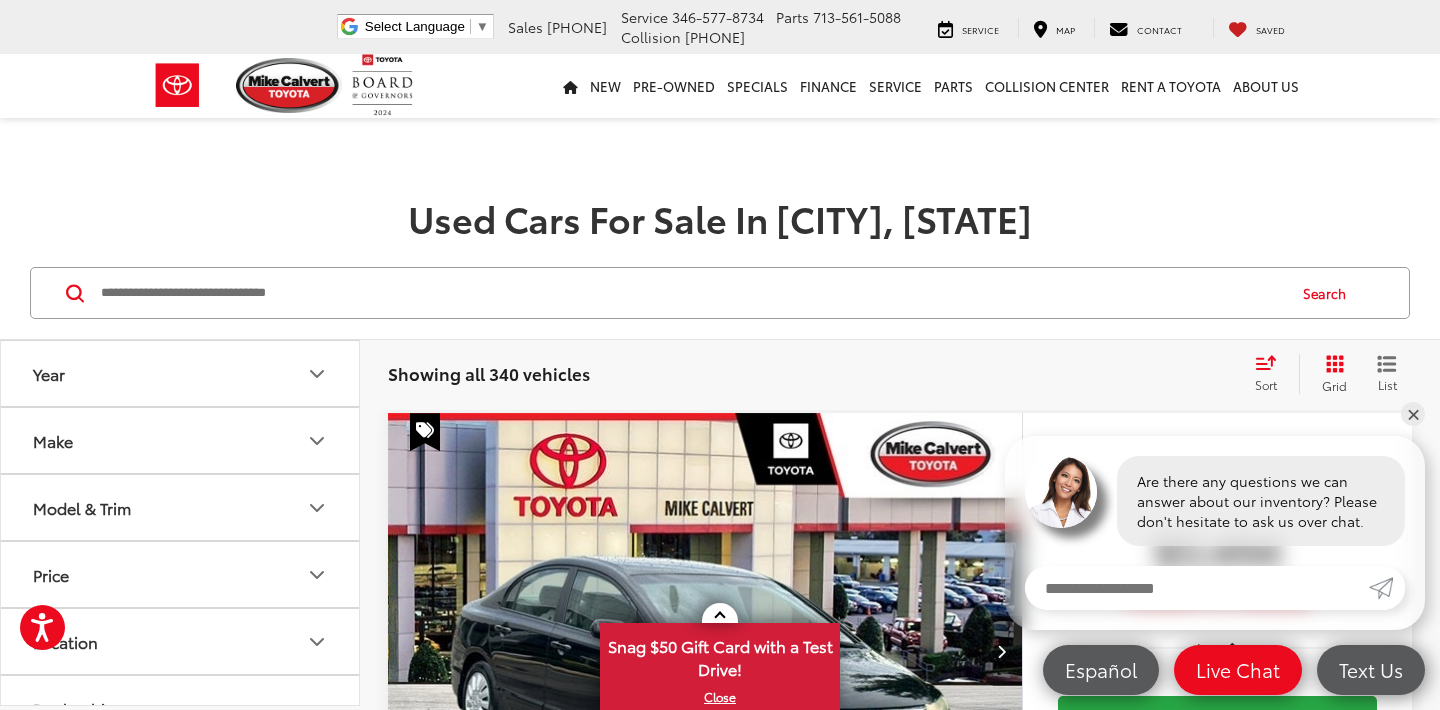 click on "Year" at bounding box center [181, 373] 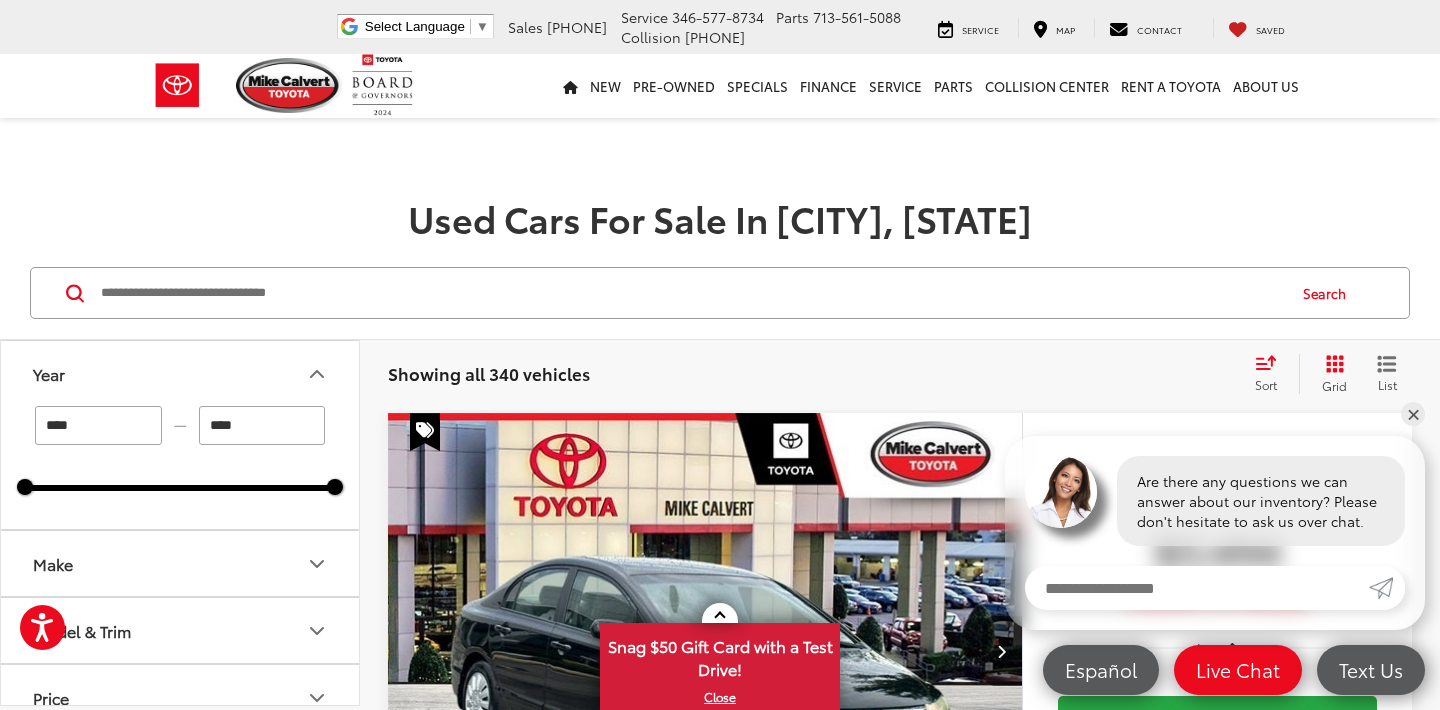click on "****" at bounding box center (262, 425) 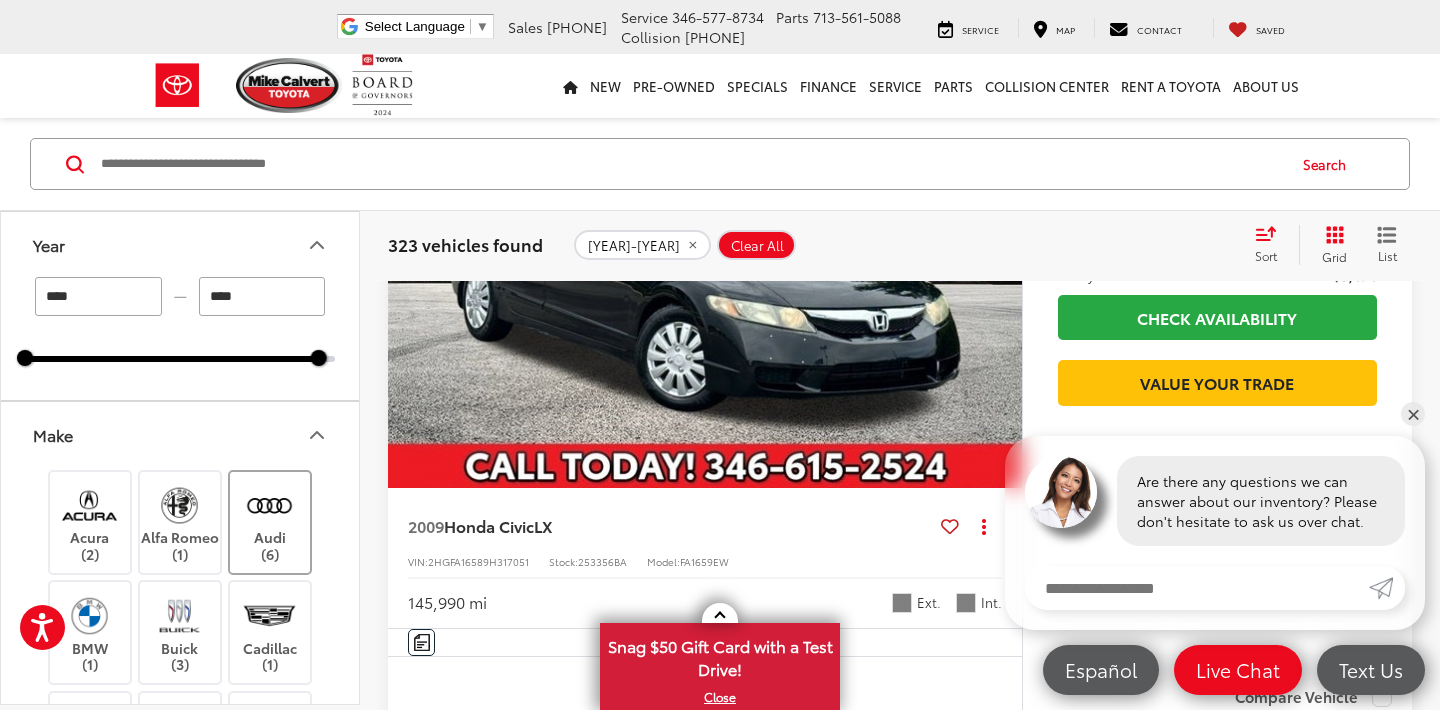 scroll, scrollTop: 400, scrollLeft: 0, axis: vertical 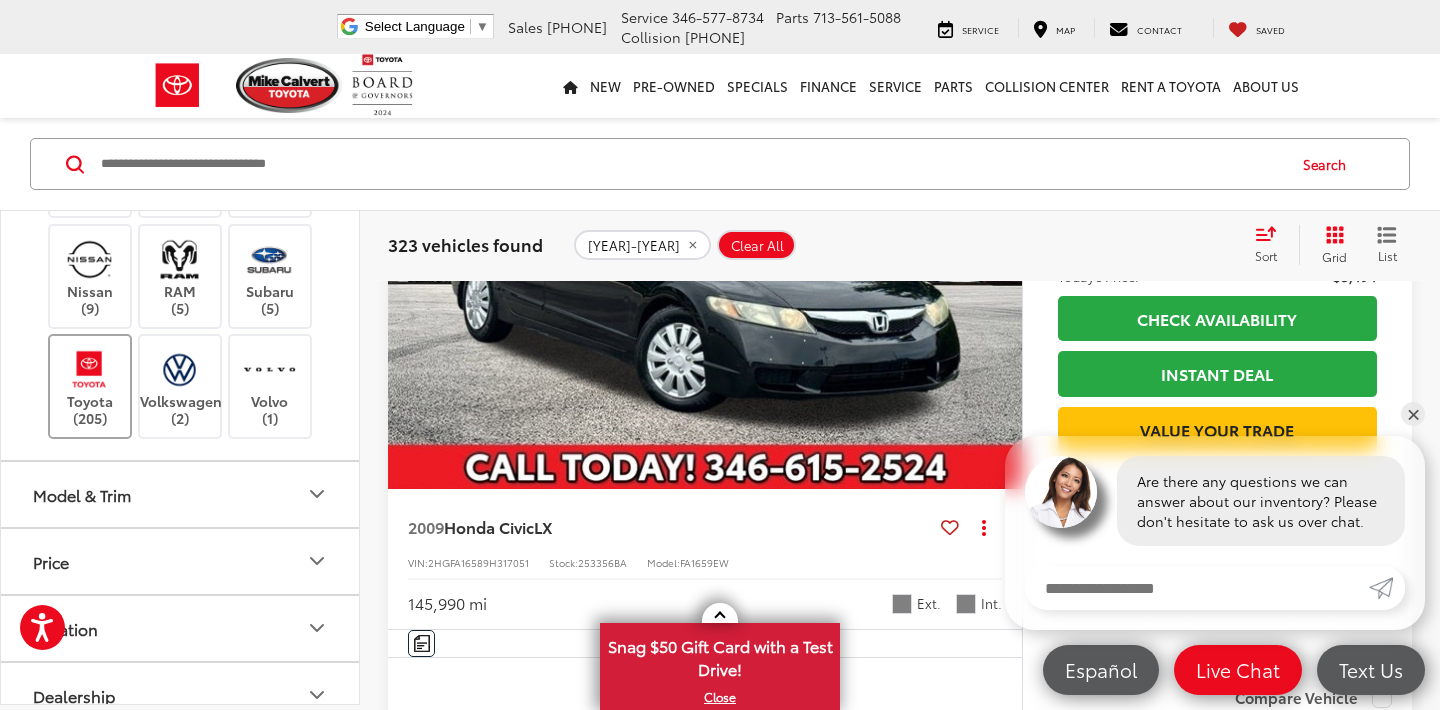 click at bounding box center (89, 369) 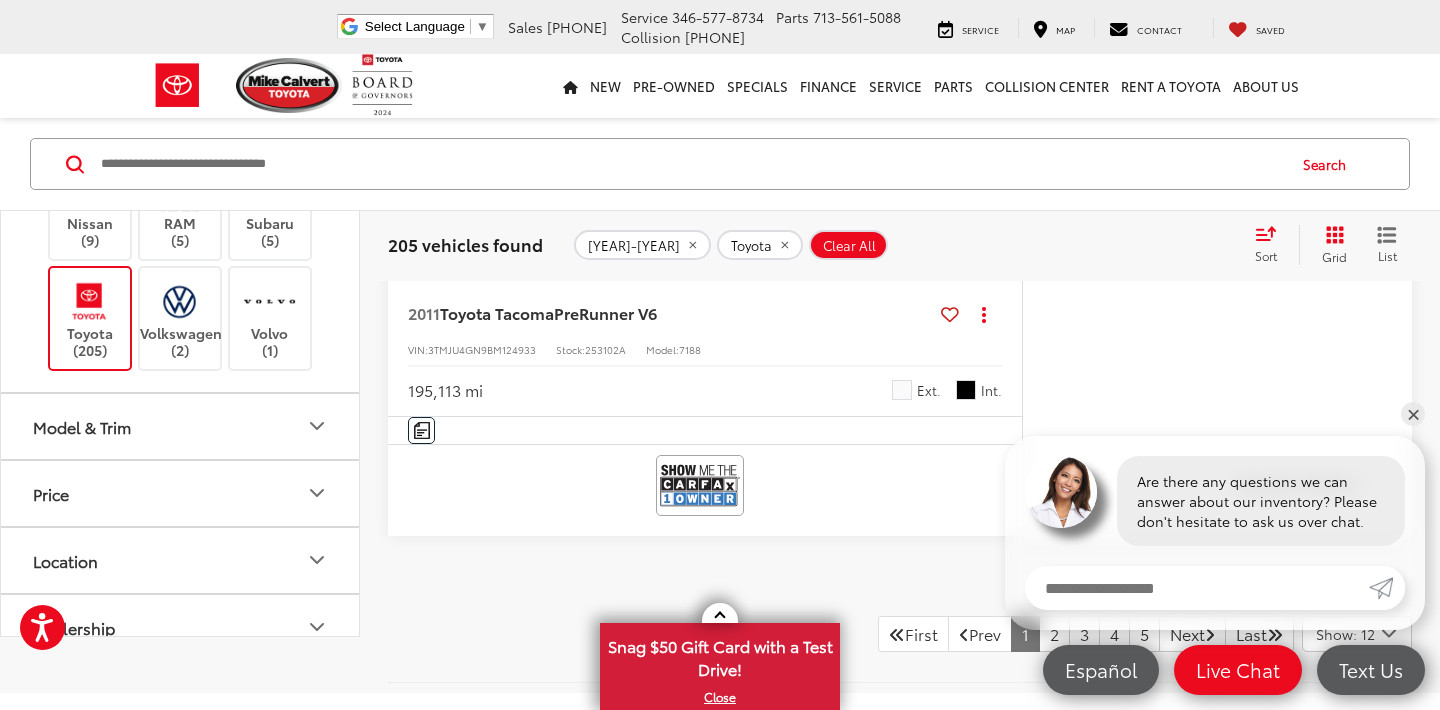 scroll, scrollTop: 9129, scrollLeft: 0, axis: vertical 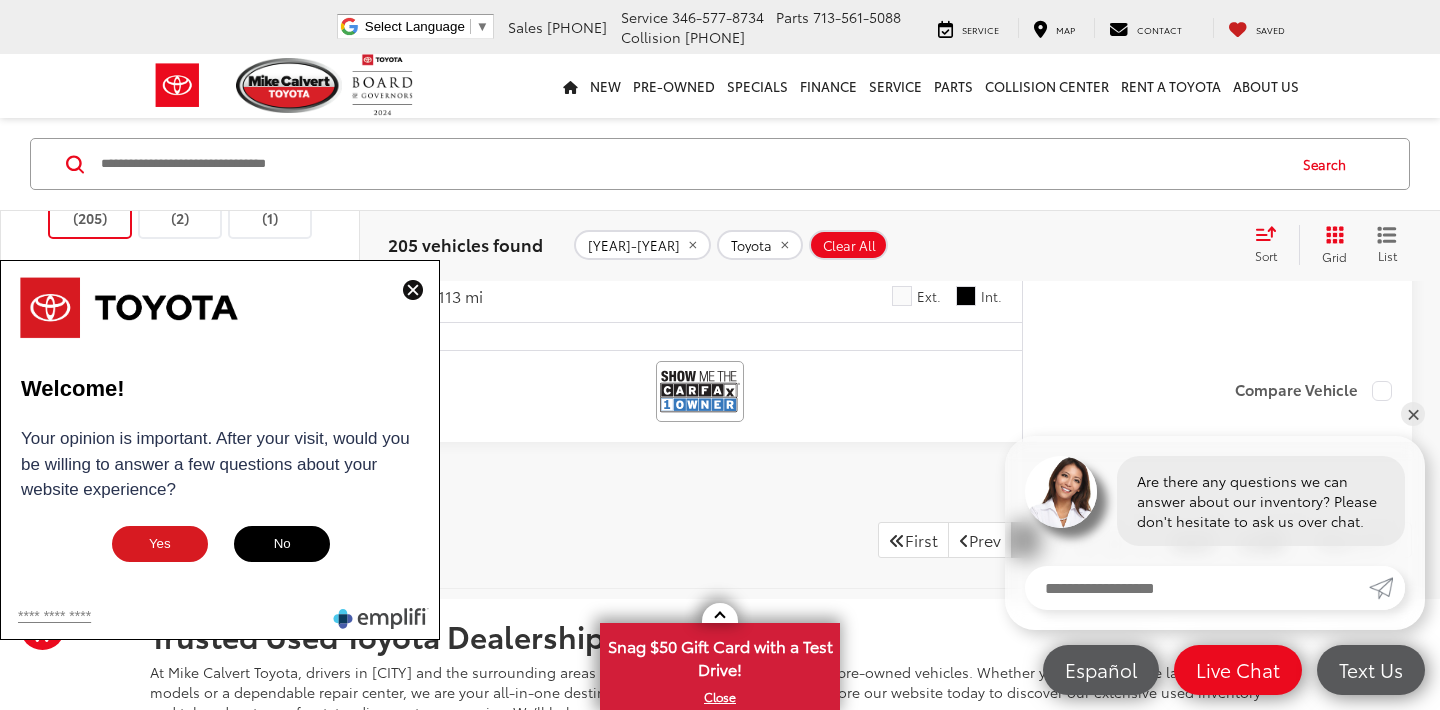 click on "2006-2024" at bounding box center (634, 245) 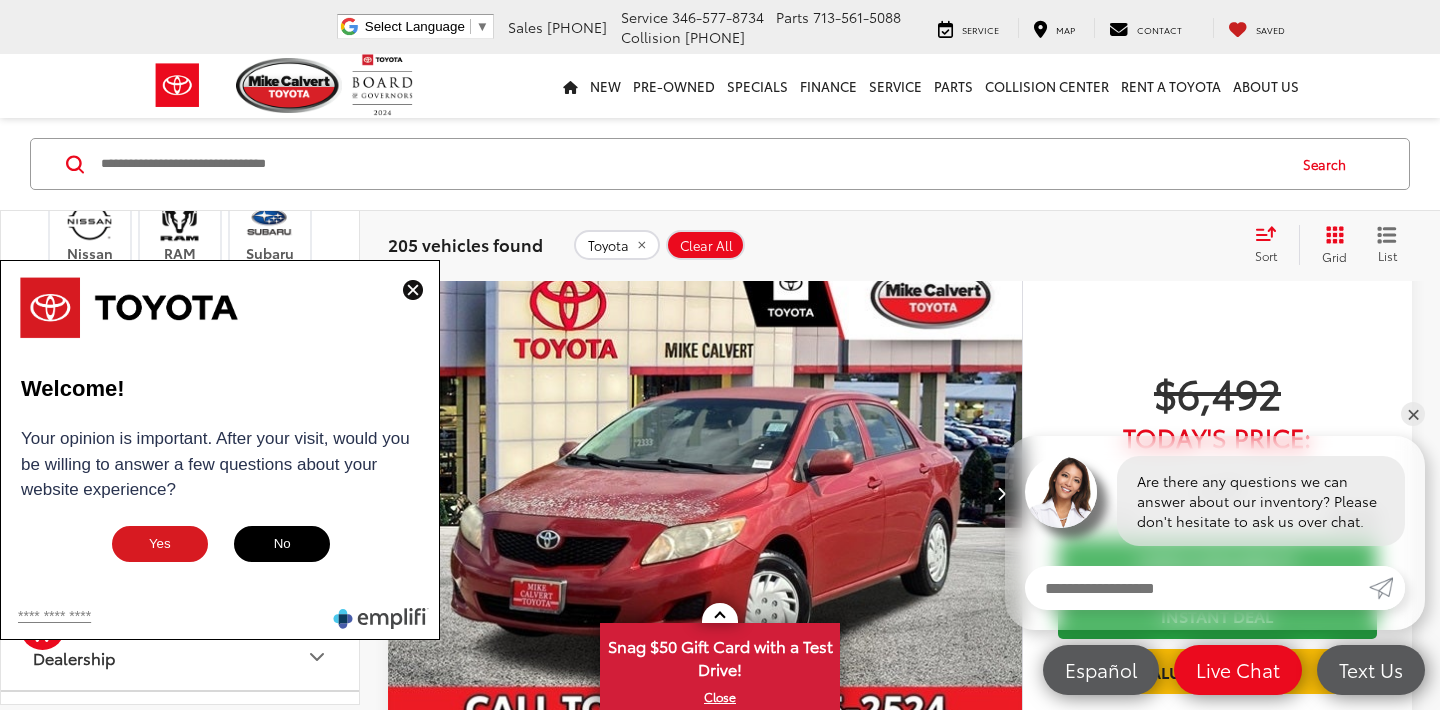 scroll, scrollTop: 128, scrollLeft: 0, axis: vertical 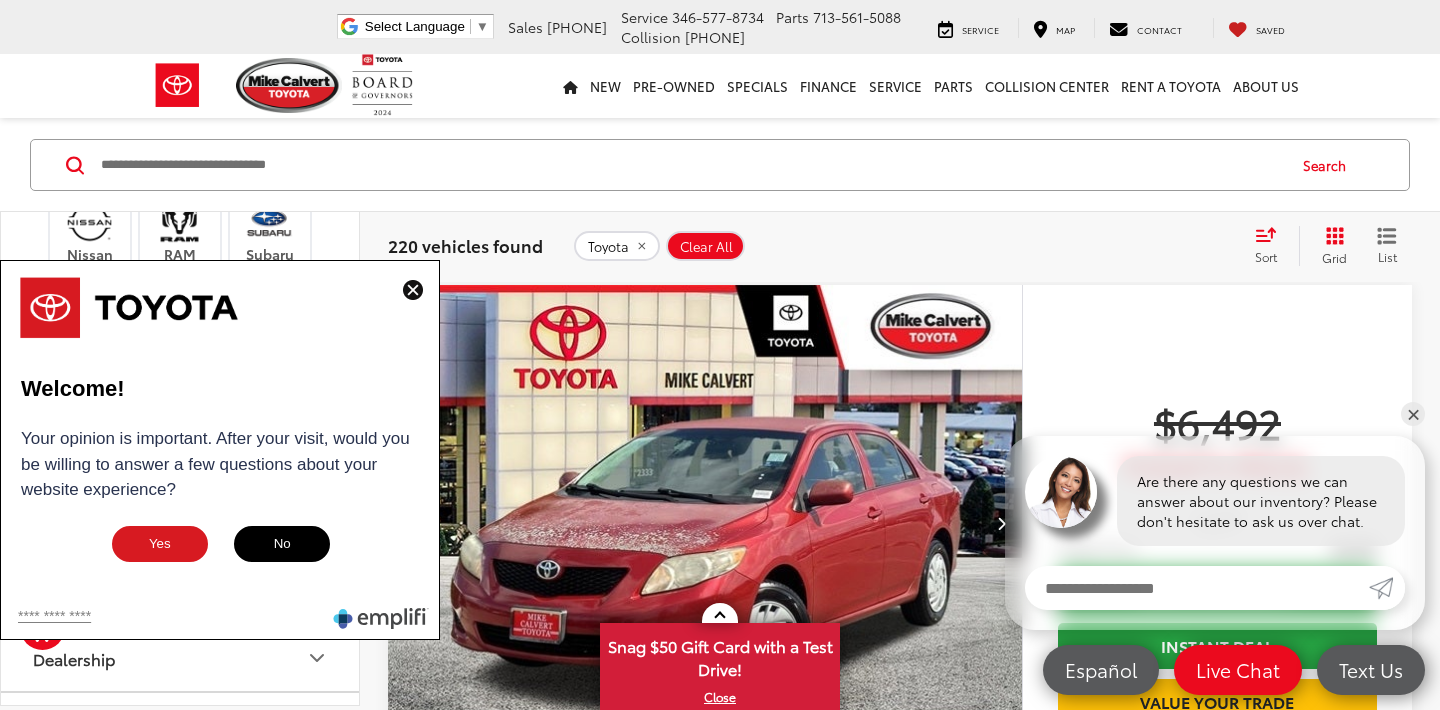 click at bounding box center [413, 290] 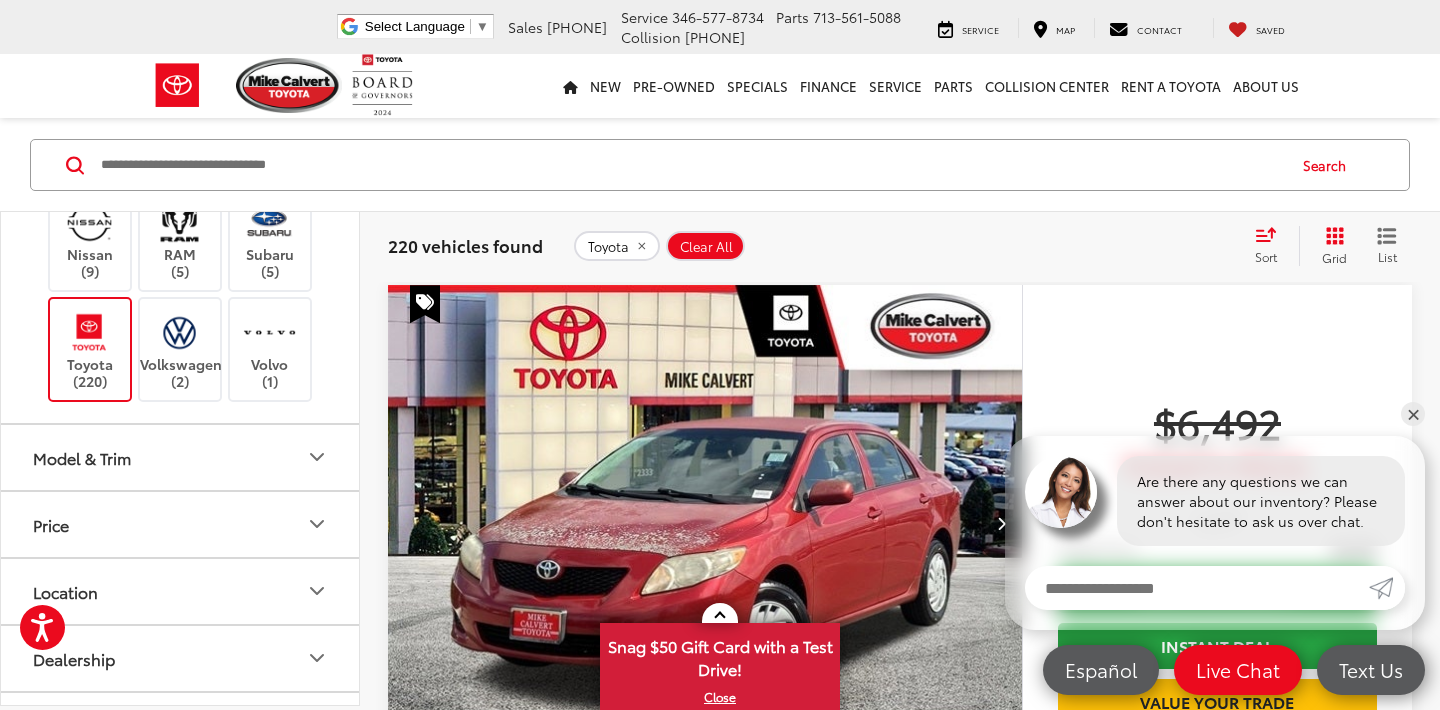 click 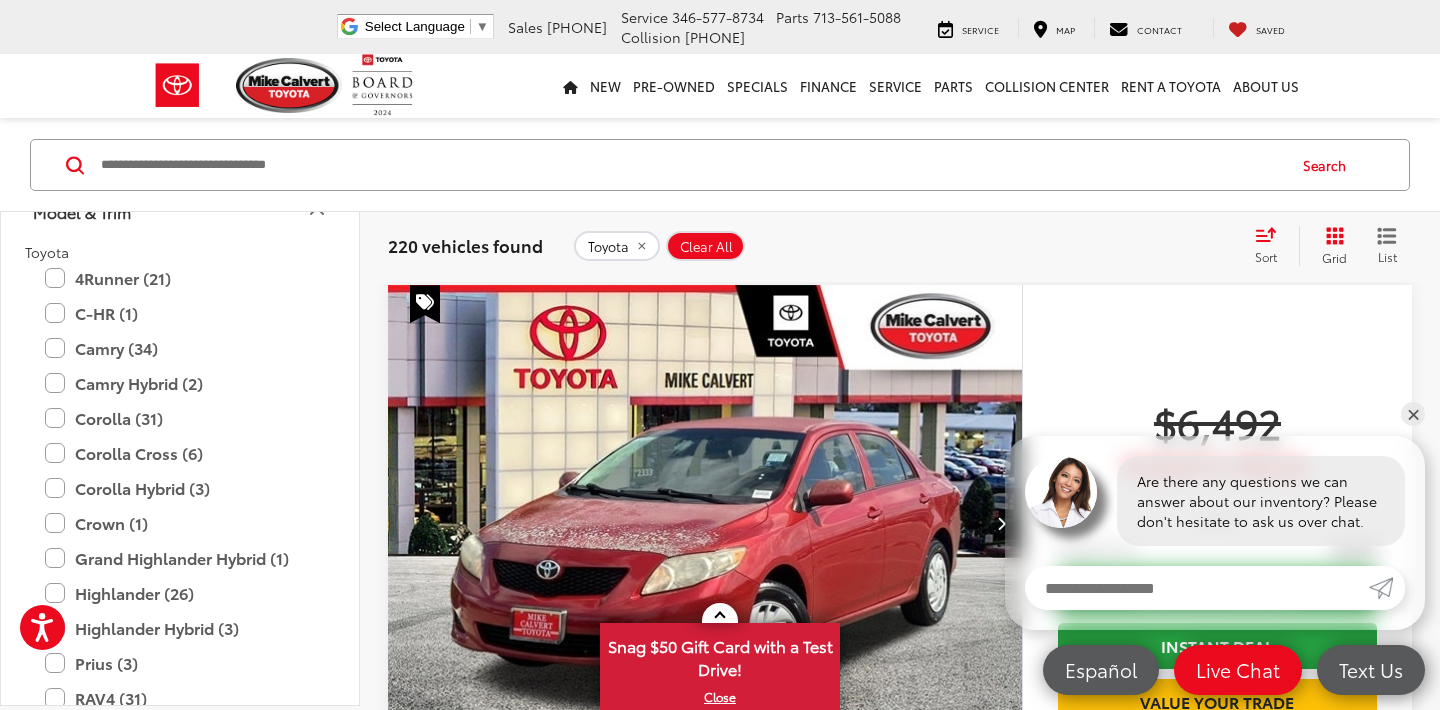 scroll, scrollTop: 1124, scrollLeft: 0, axis: vertical 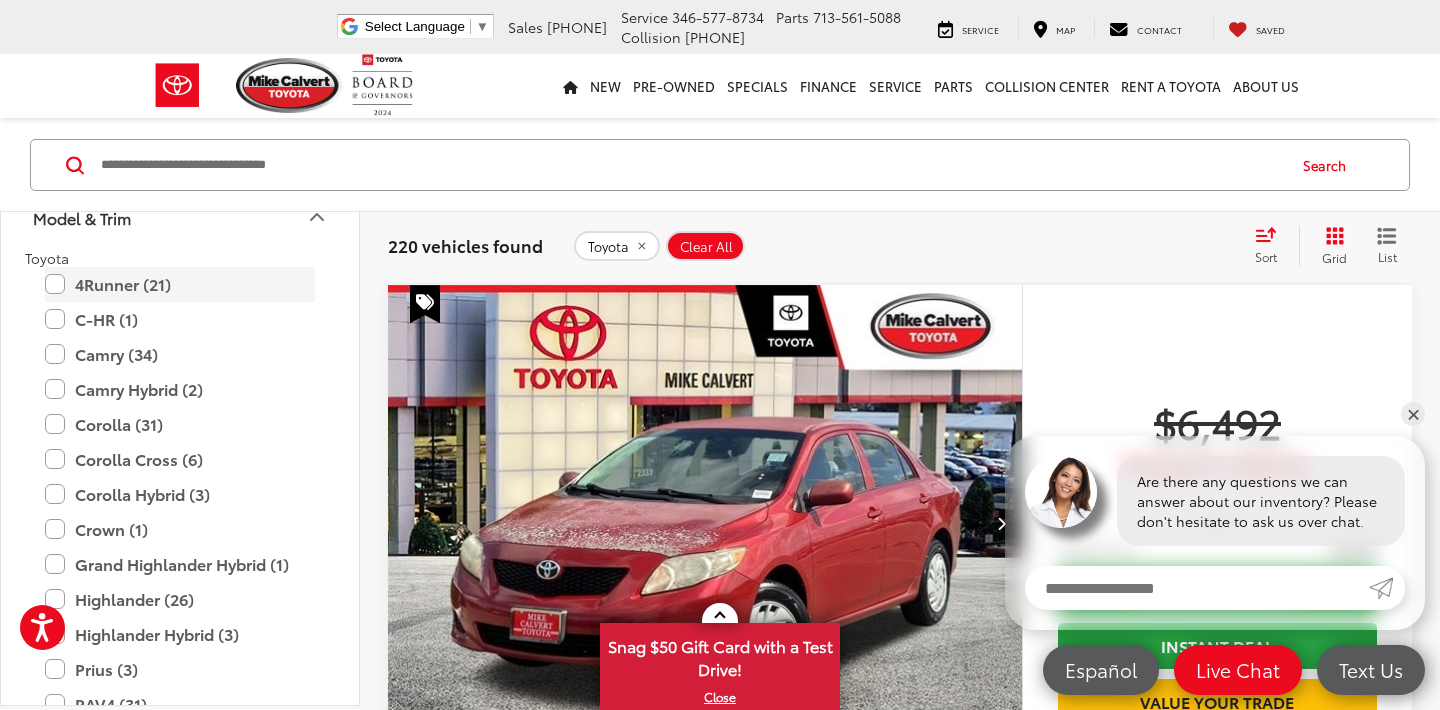 click on "4Runner (21)" at bounding box center (180, 284) 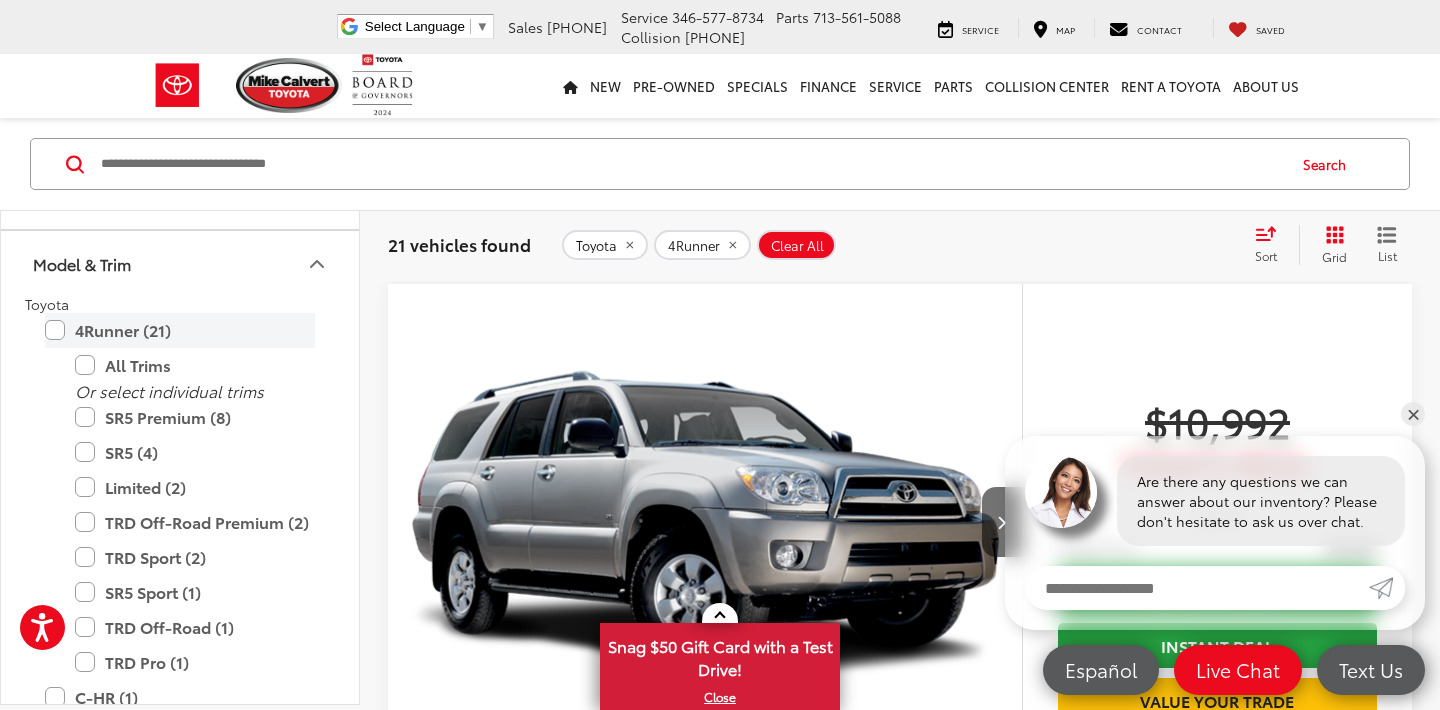 scroll, scrollTop: 907, scrollLeft: 0, axis: vertical 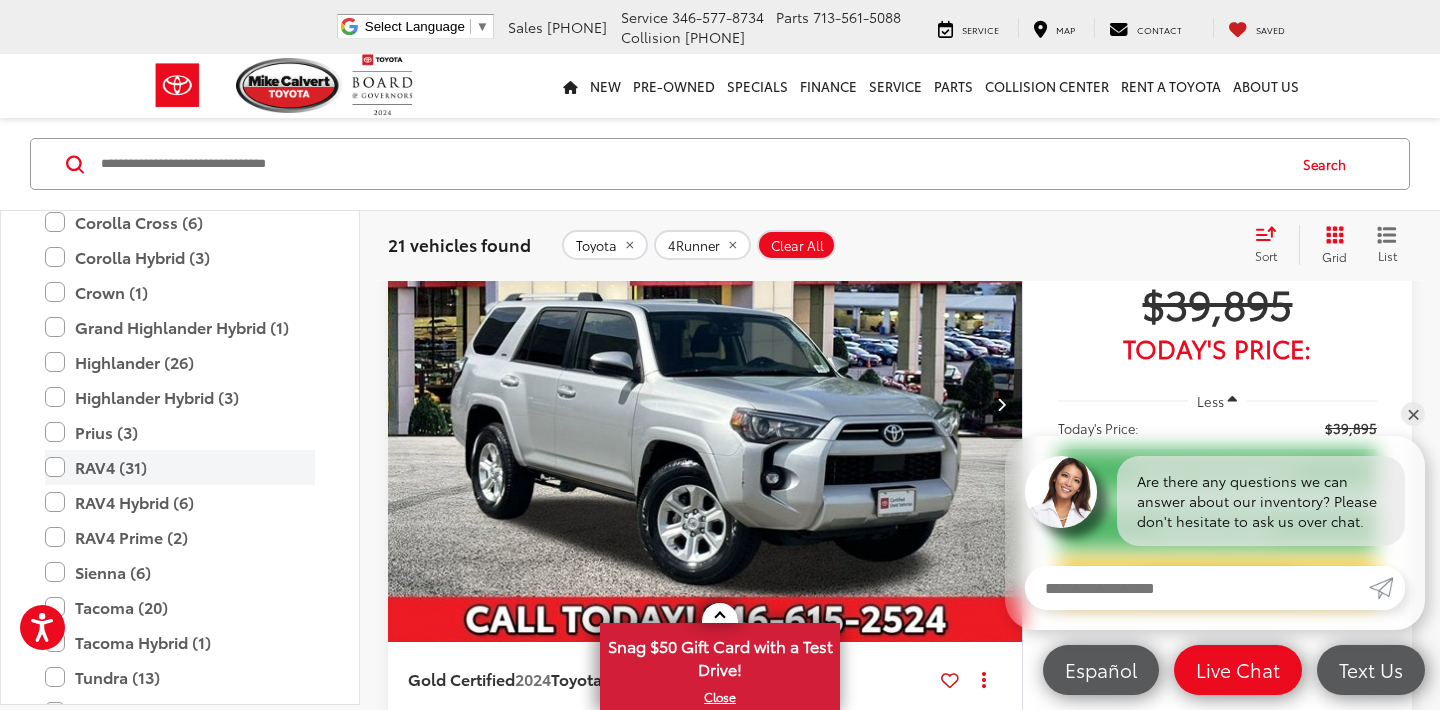 click on "RAV4 (31)" at bounding box center (180, 467) 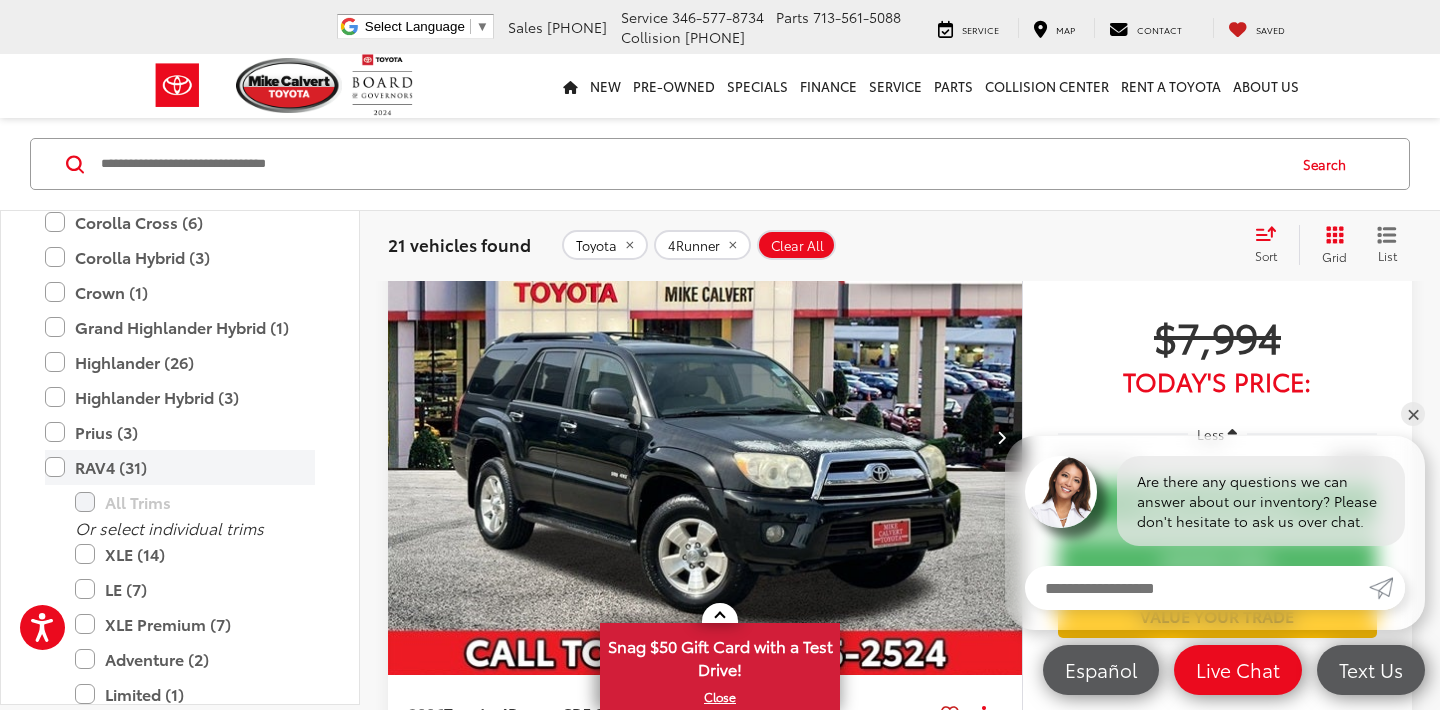scroll, scrollTop: 128, scrollLeft: 0, axis: vertical 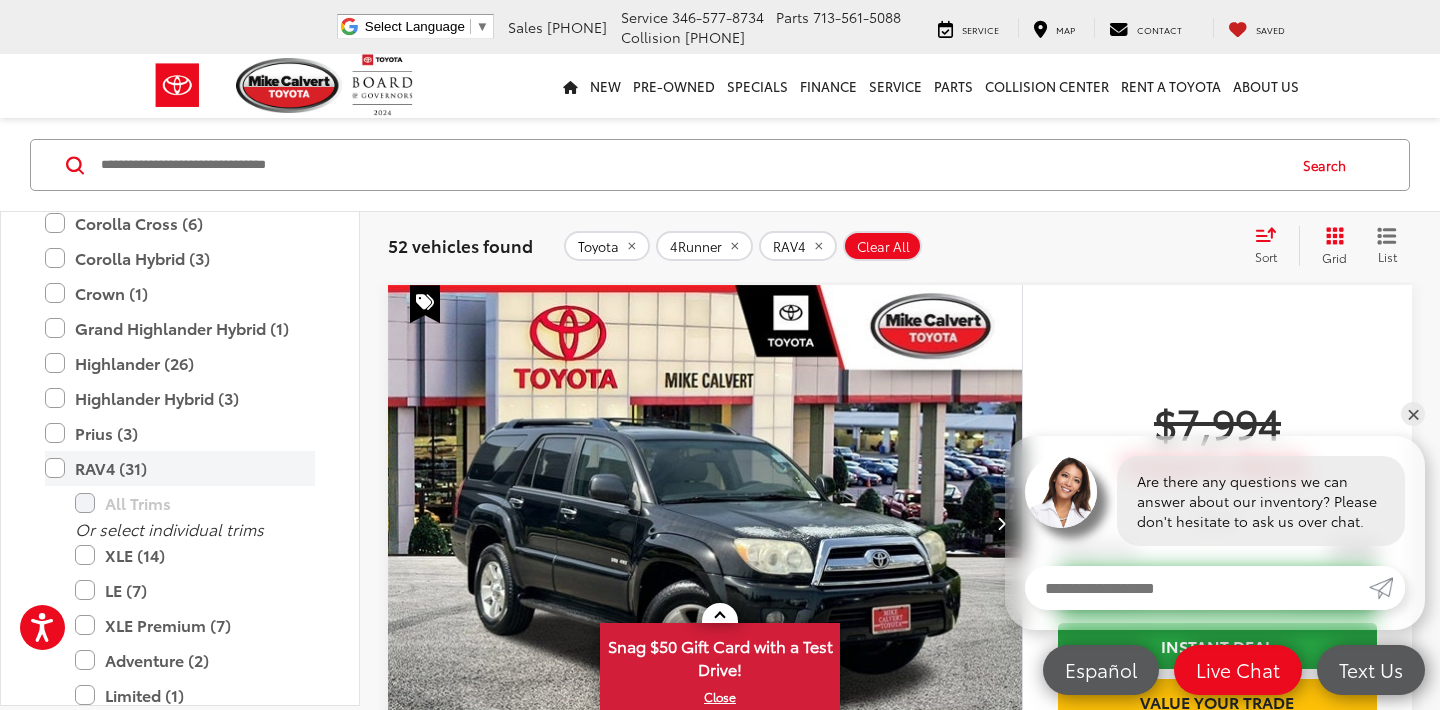 click on "RAV4 (31)" at bounding box center [180, 468] 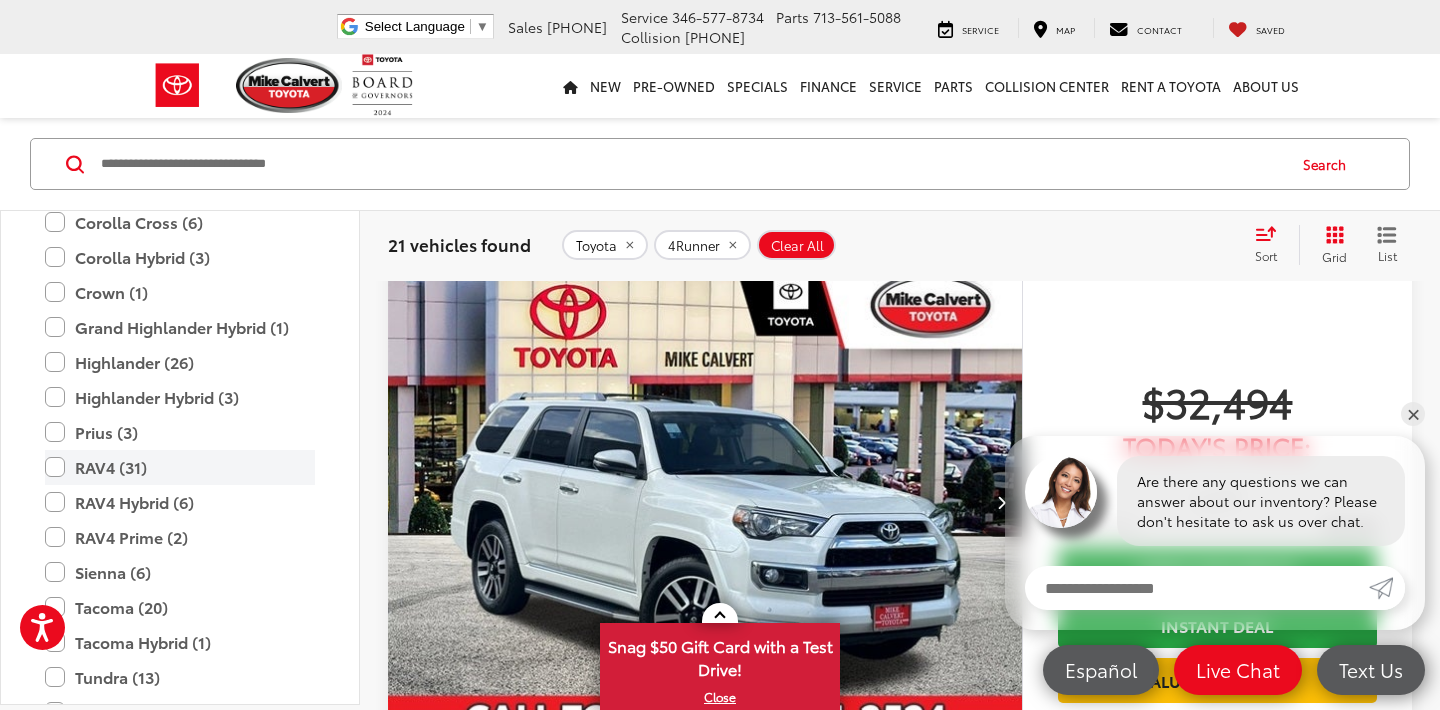 scroll, scrollTop: 1703, scrollLeft: 0, axis: vertical 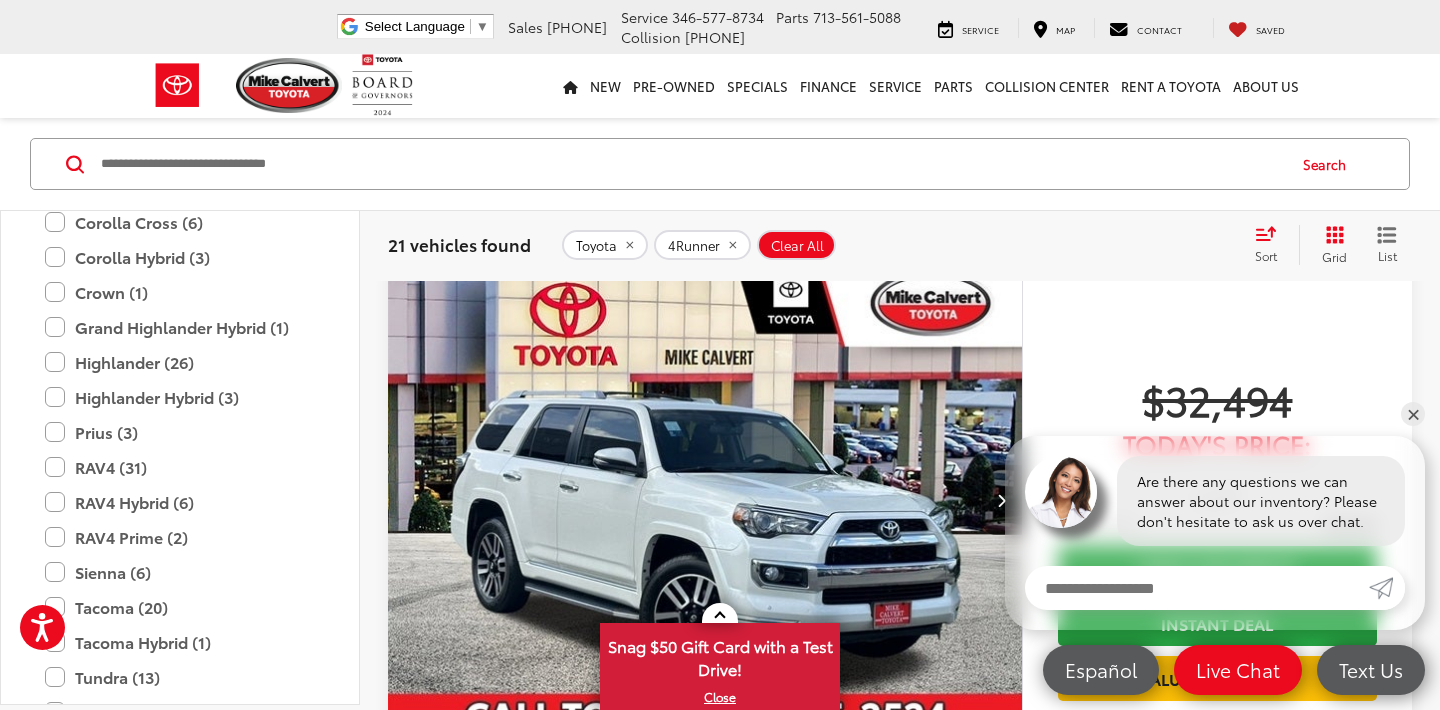 click on "4Runner" at bounding box center (694, 245) 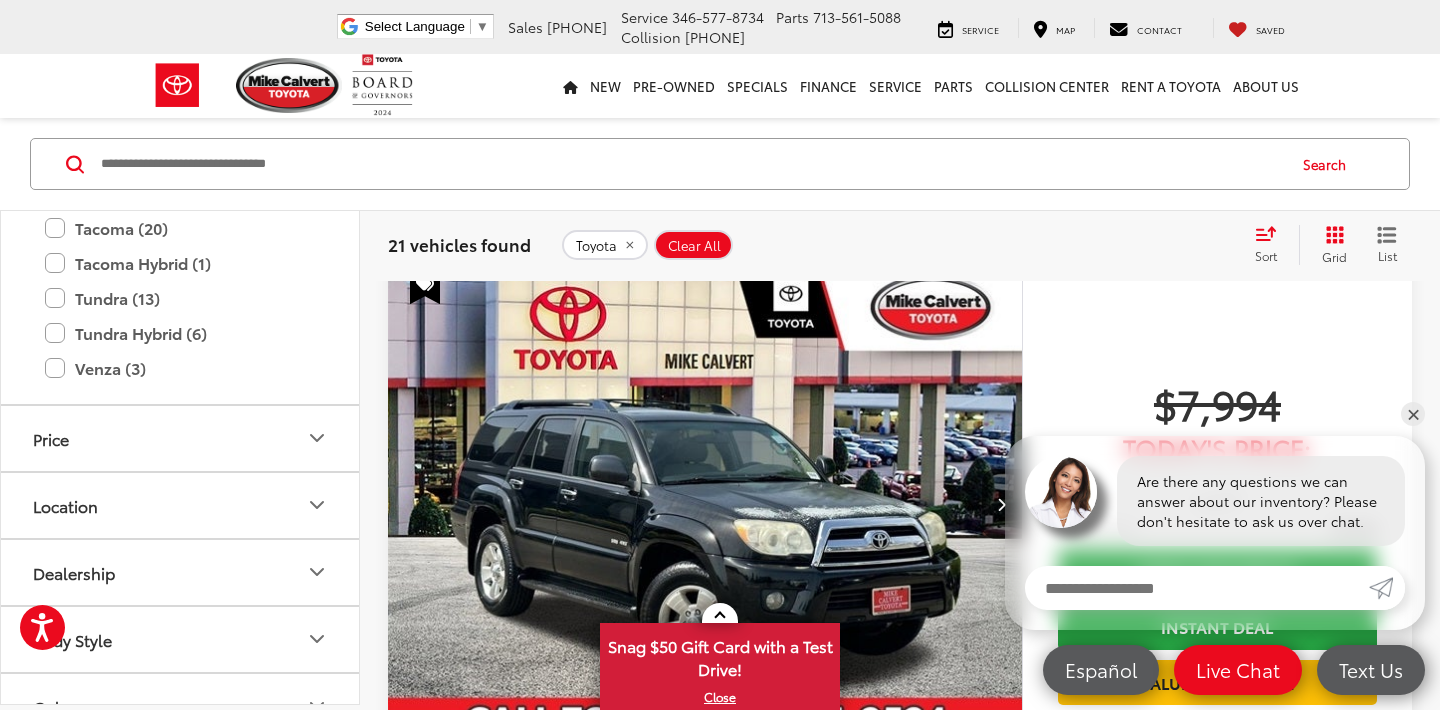 scroll, scrollTop: 128, scrollLeft: 0, axis: vertical 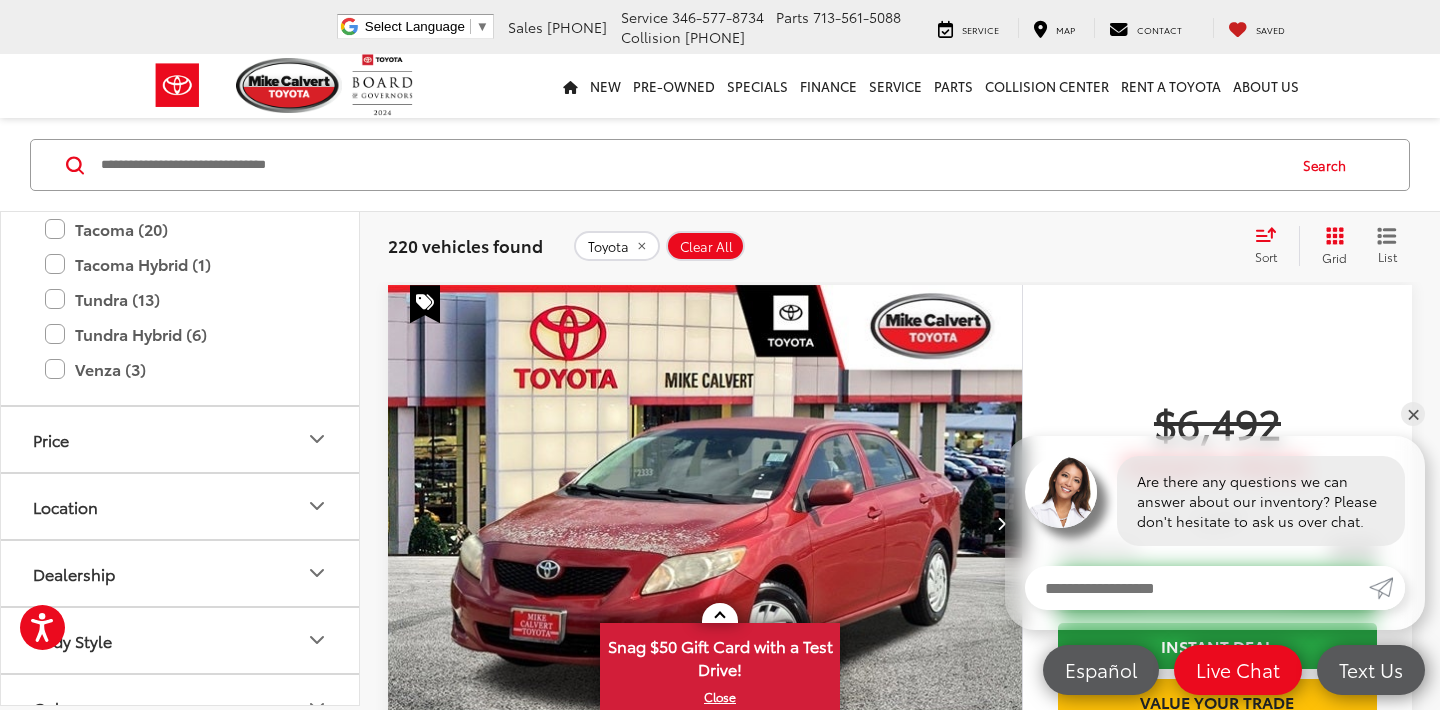click on "RAV4 (31)" at bounding box center (180, 89) 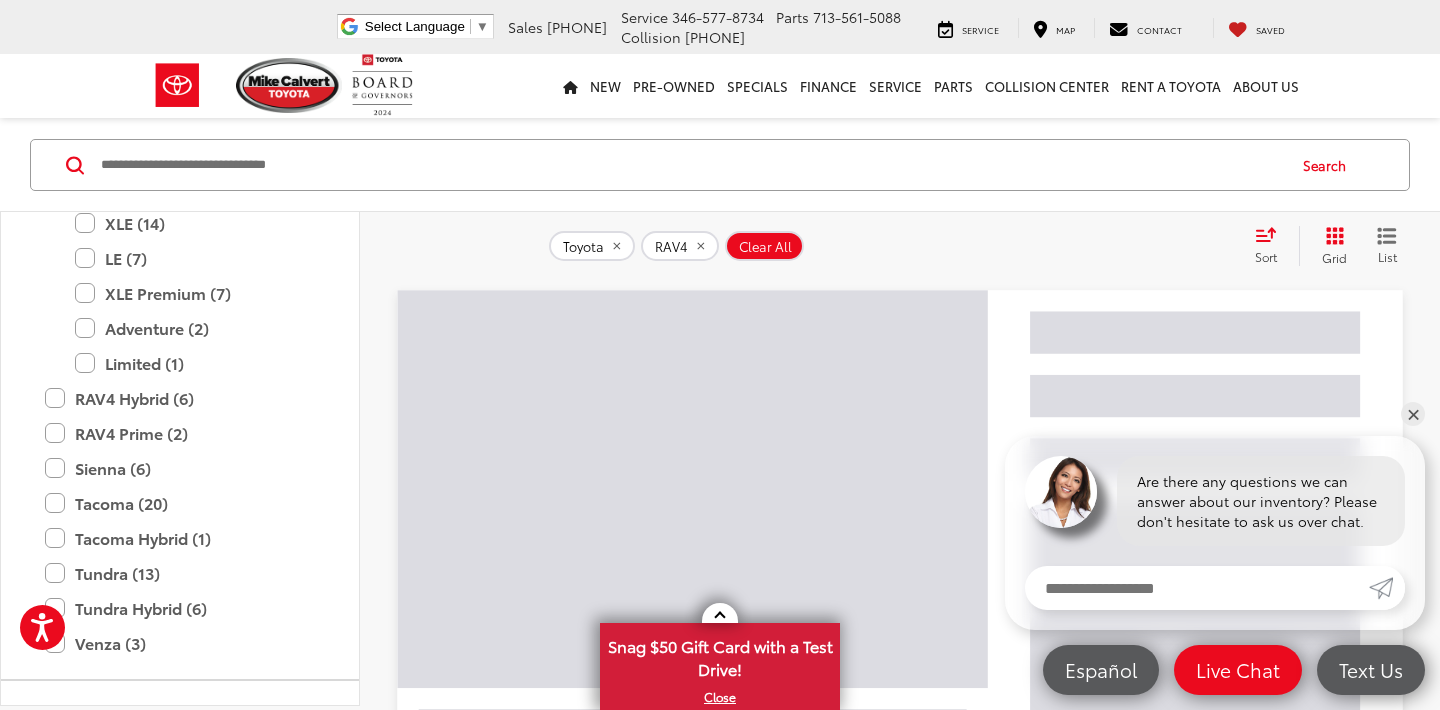 click on "RAV4 (31)" at bounding box center (180, 136) 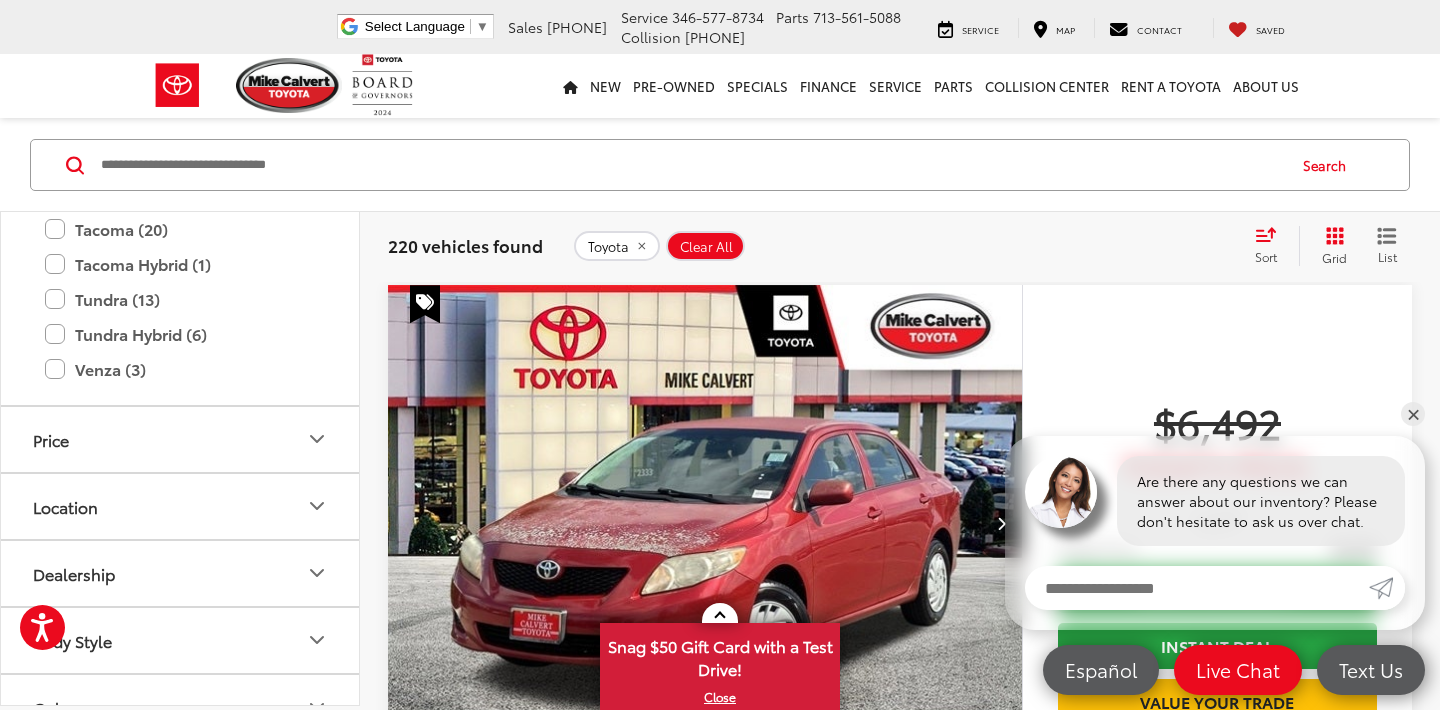 click on "RAV4 (31)" at bounding box center [180, 89] 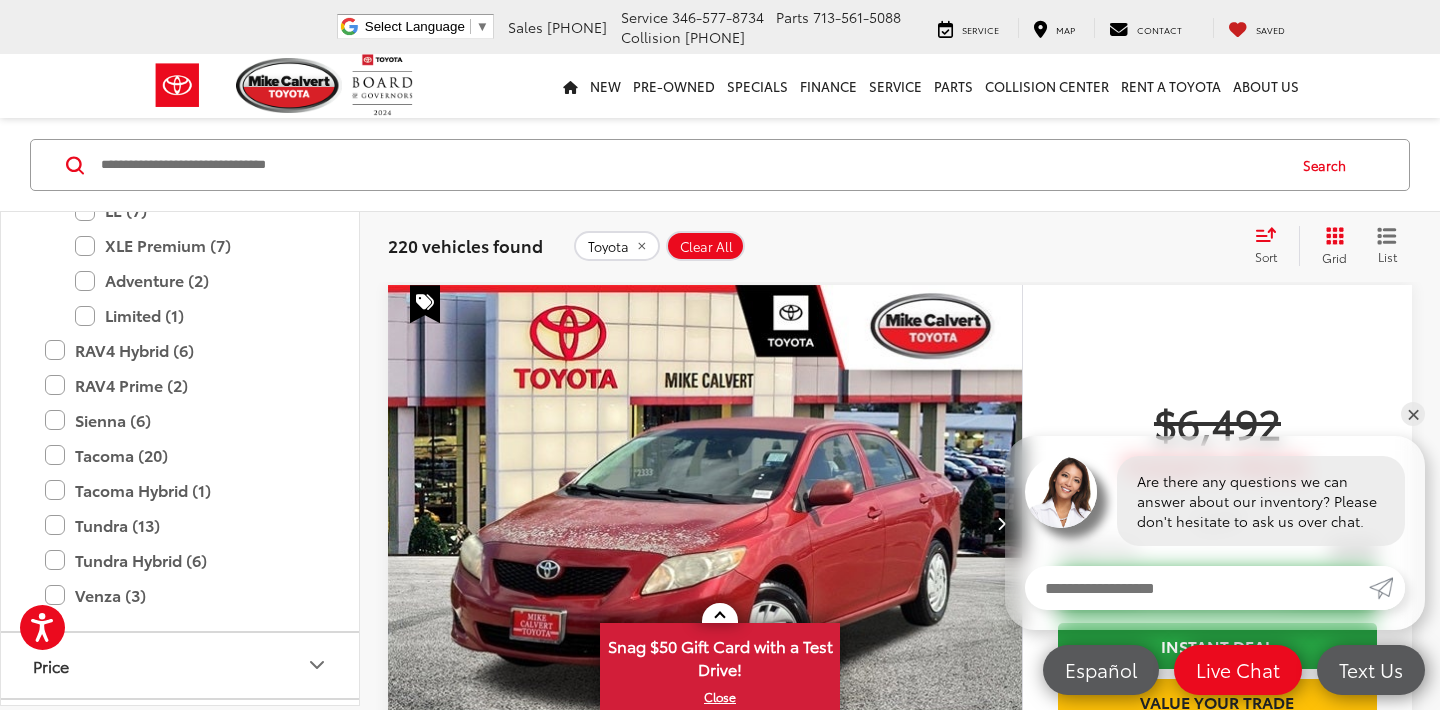 type on "****" 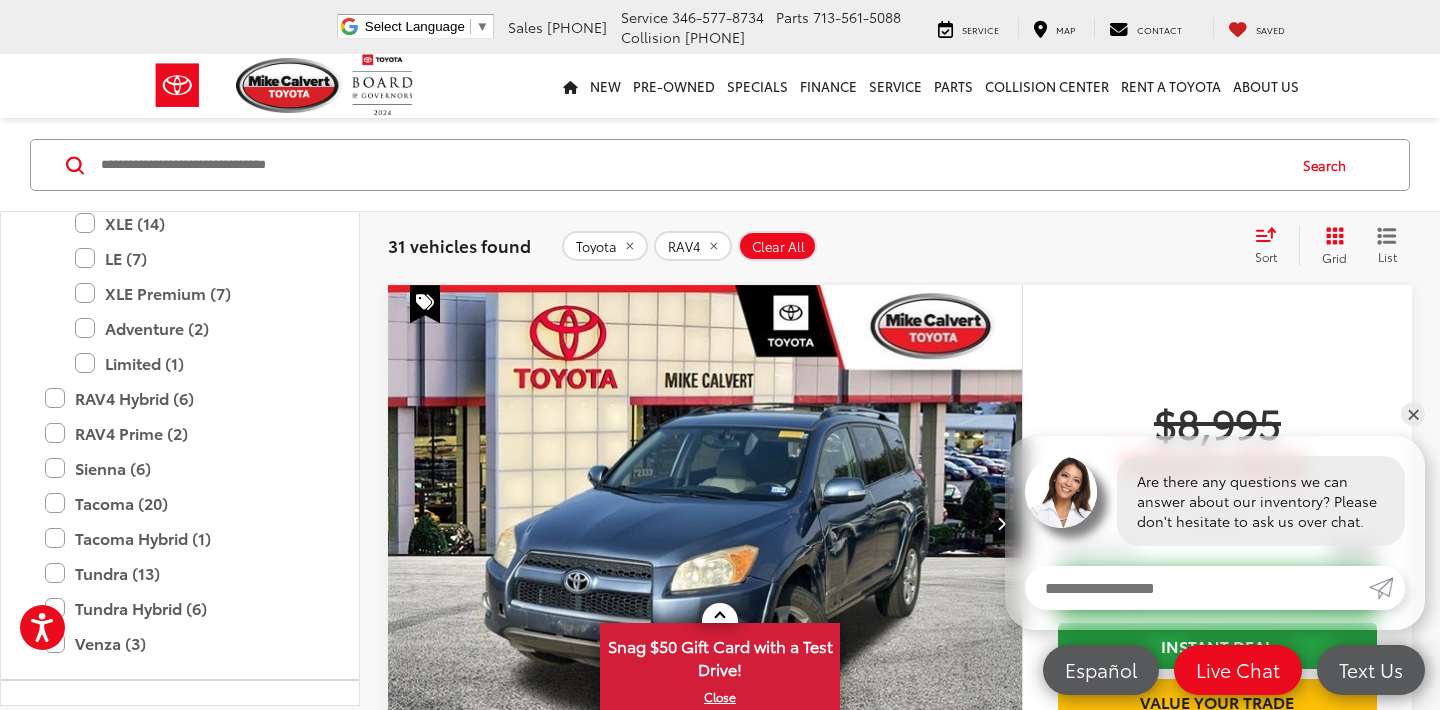 click on "All Trims" at bounding box center (195, 171) 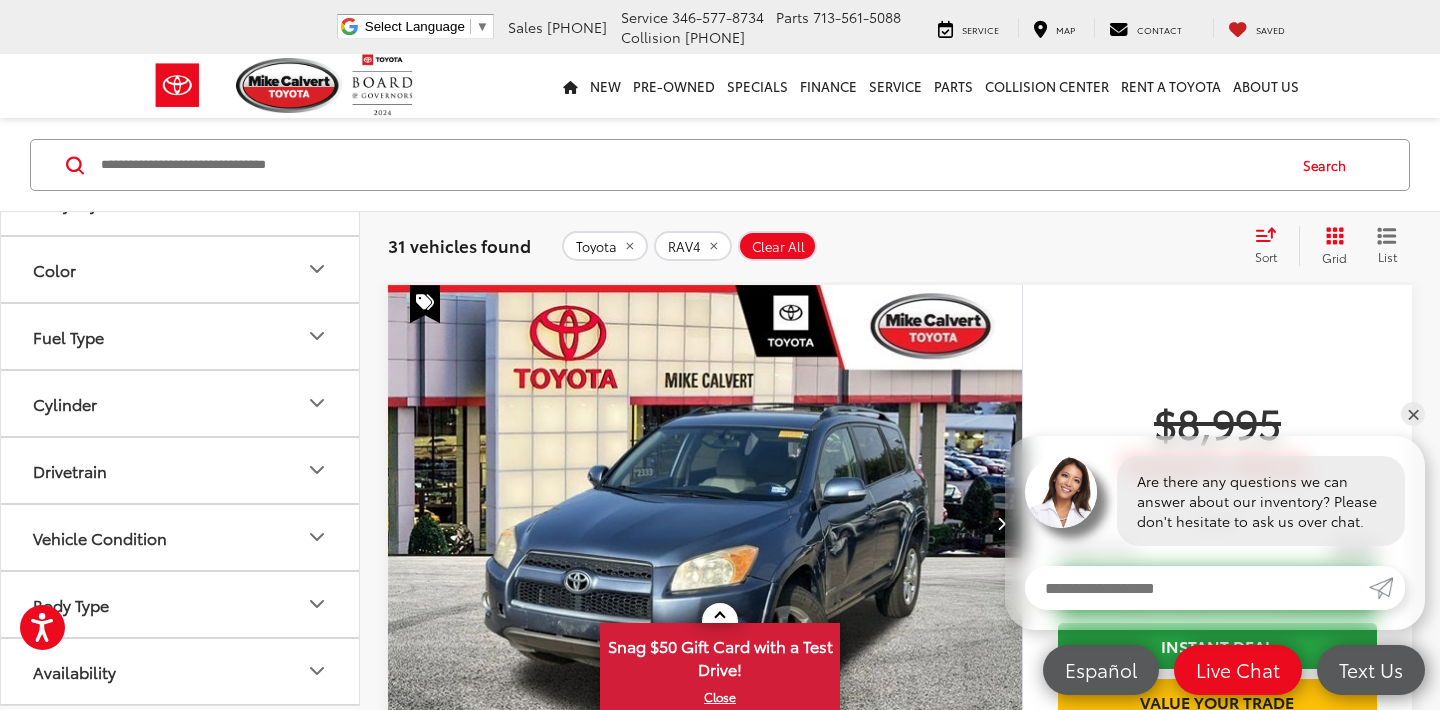 scroll, scrollTop: 2576, scrollLeft: 0, axis: vertical 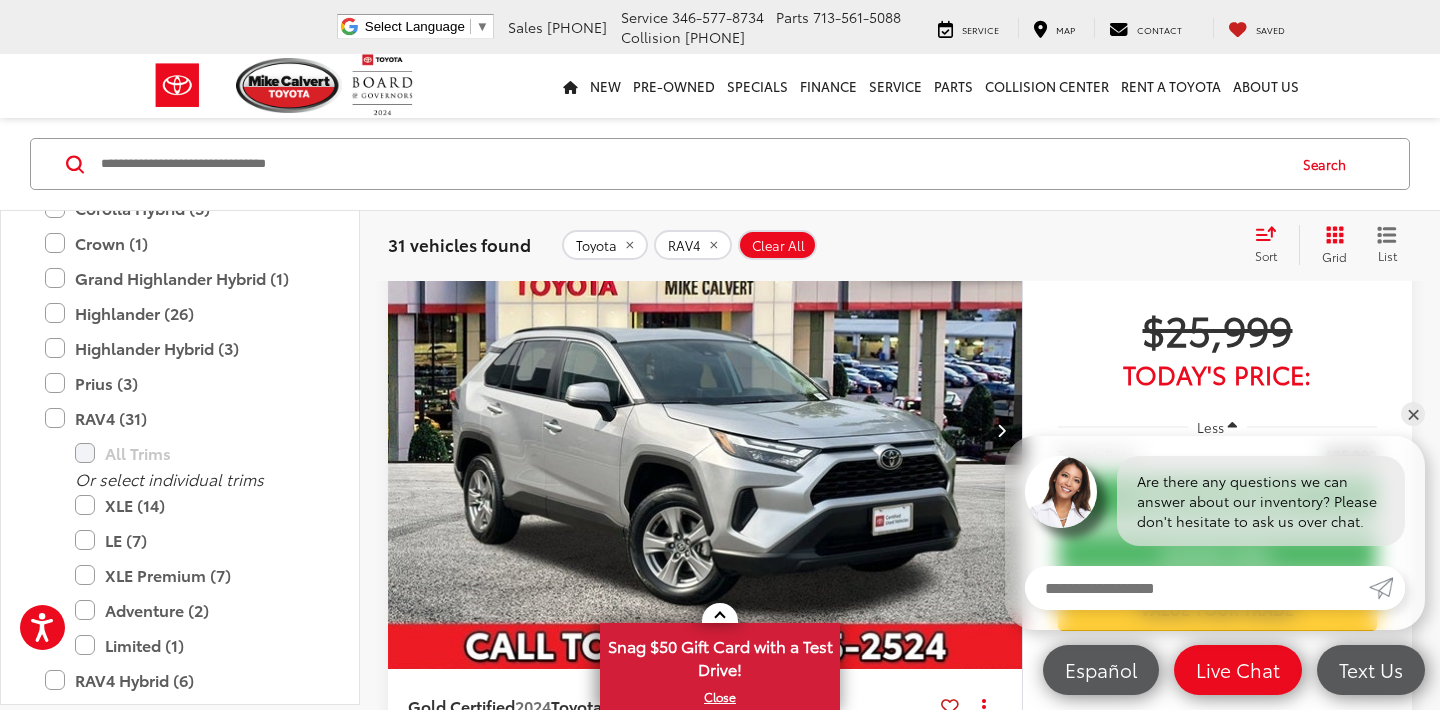 click at bounding box center [705, 431] 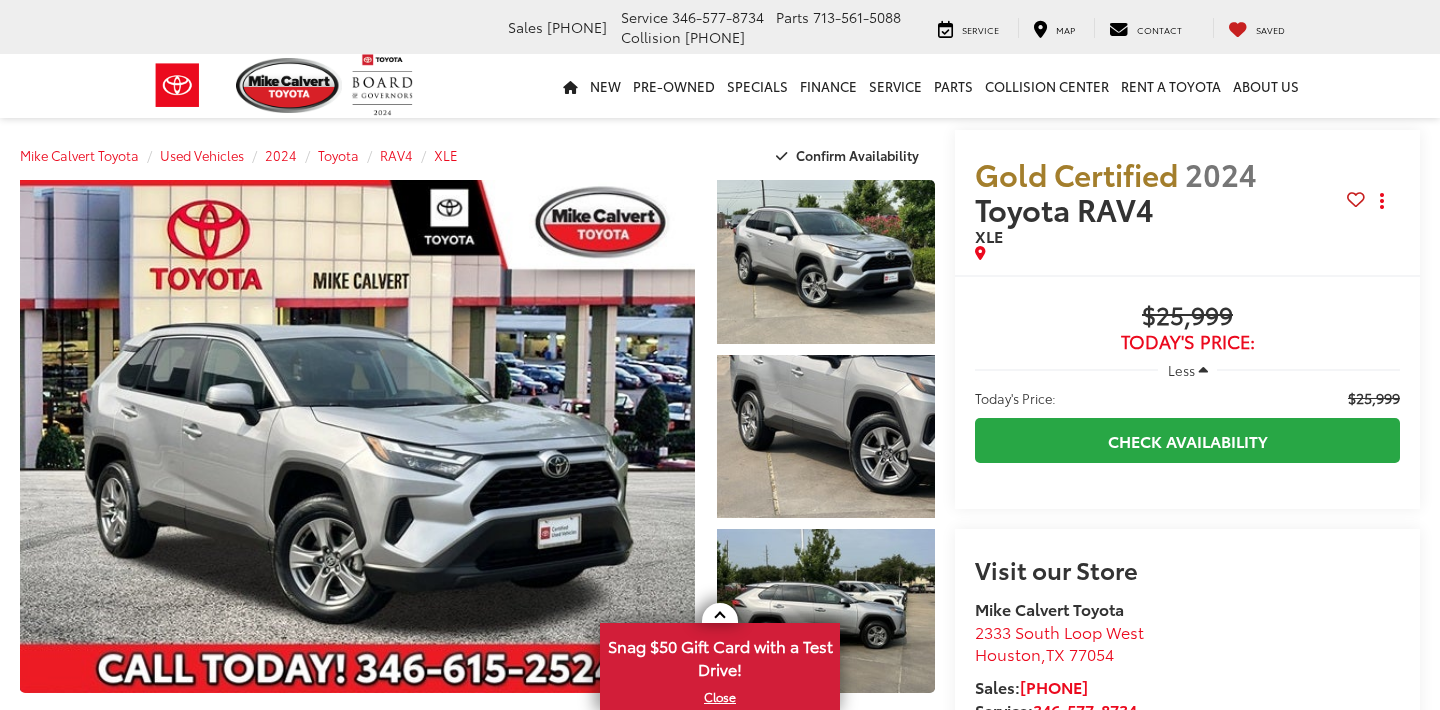 scroll, scrollTop: 0, scrollLeft: 0, axis: both 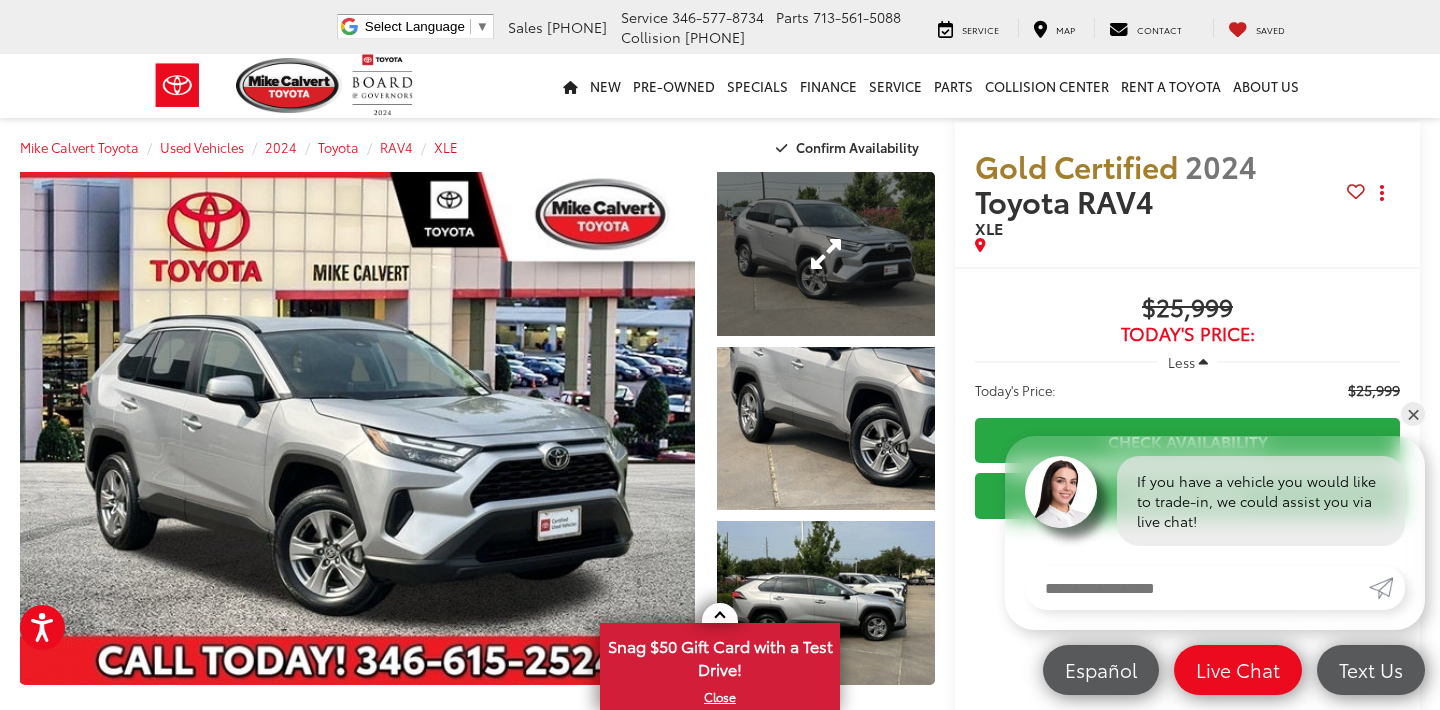 click at bounding box center [826, 254] 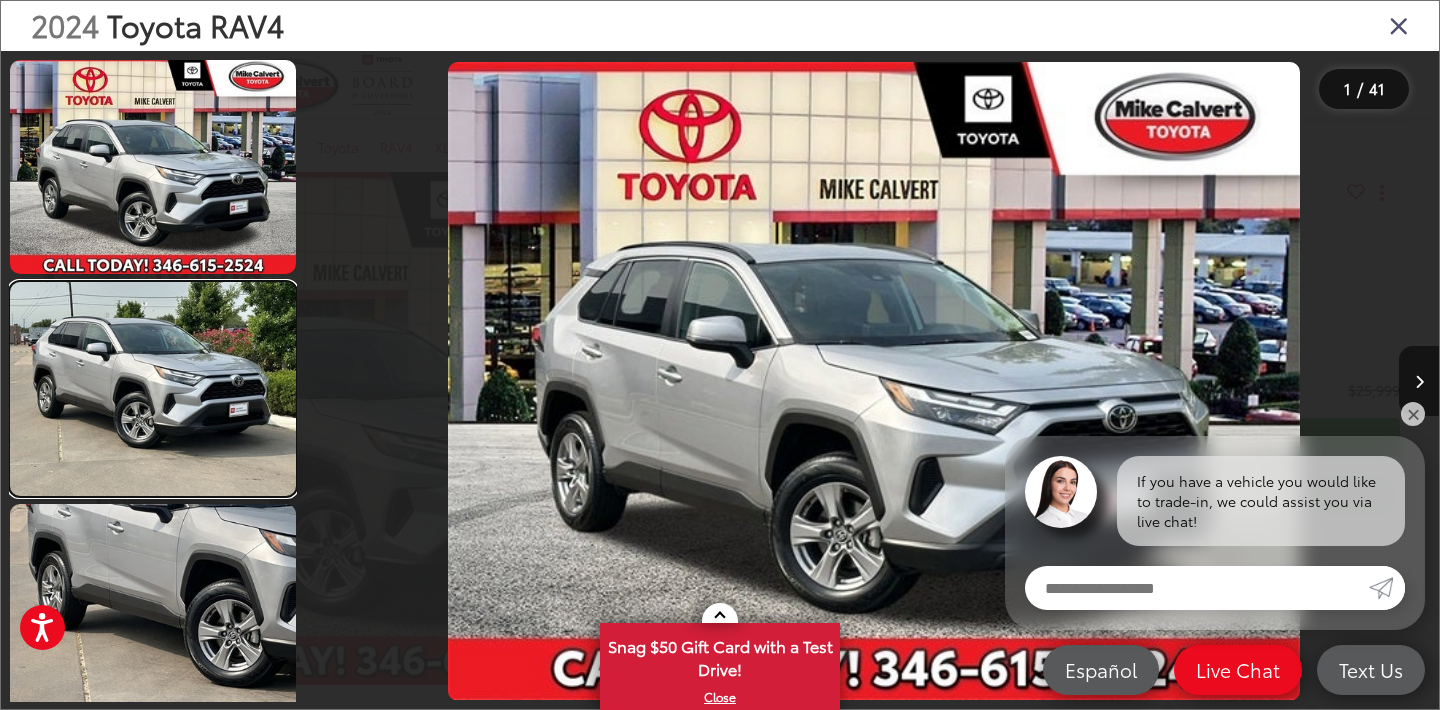 scroll, scrollTop: 0, scrollLeft: 1013, axis: horizontal 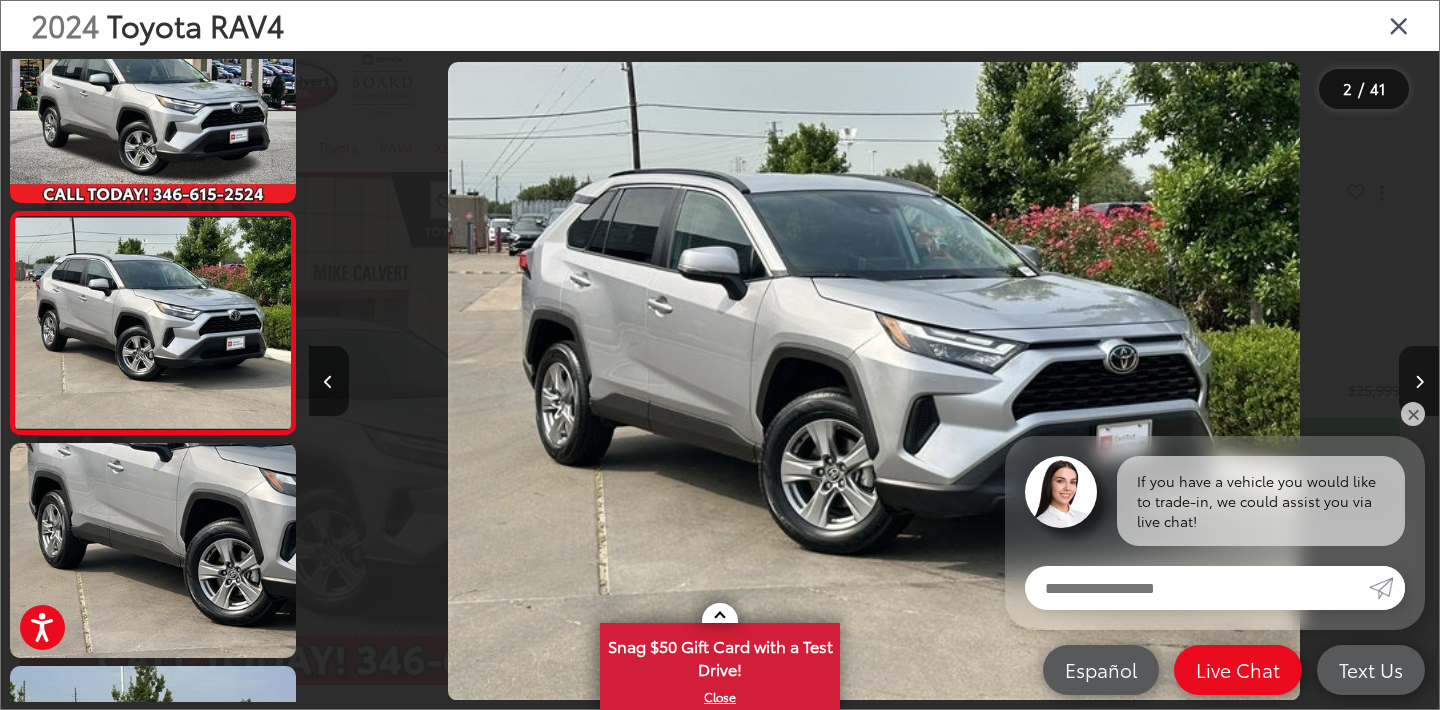 click at bounding box center [1419, 382] 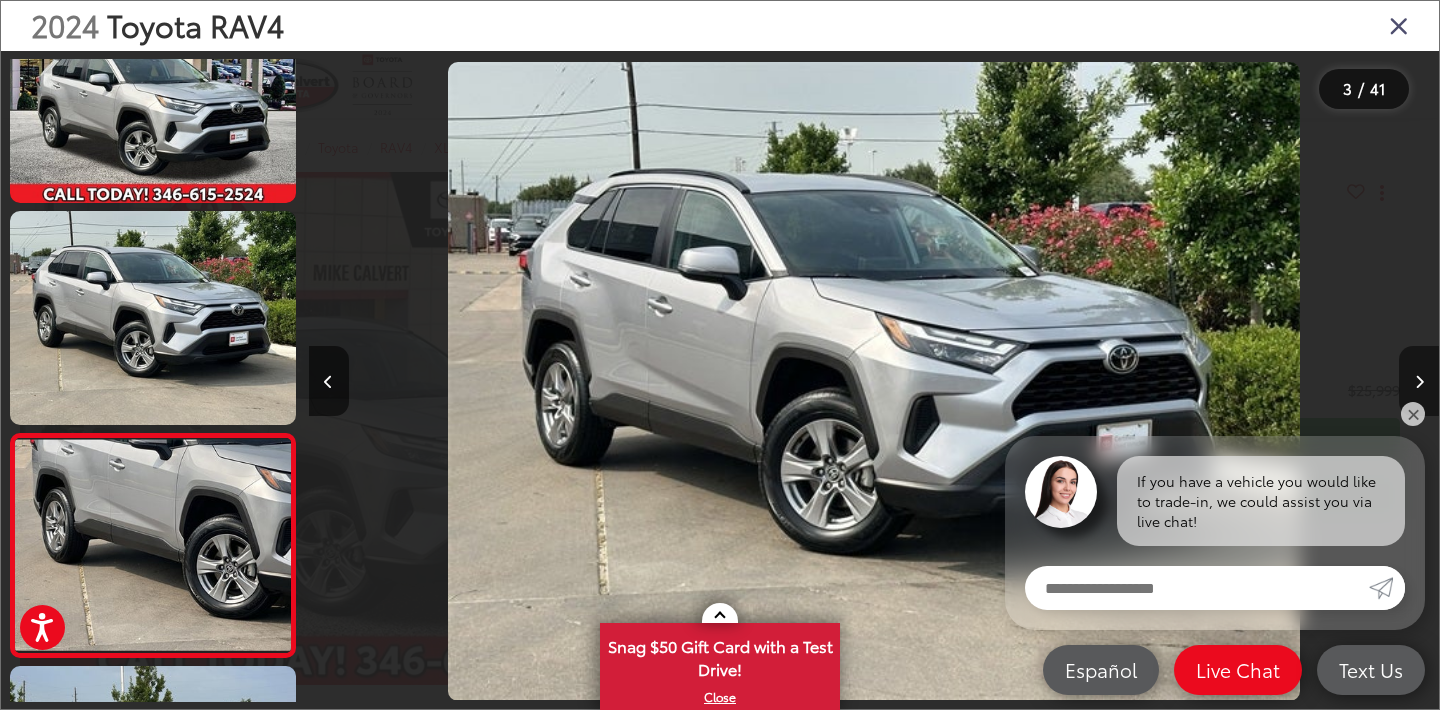scroll, scrollTop: 293, scrollLeft: 0, axis: vertical 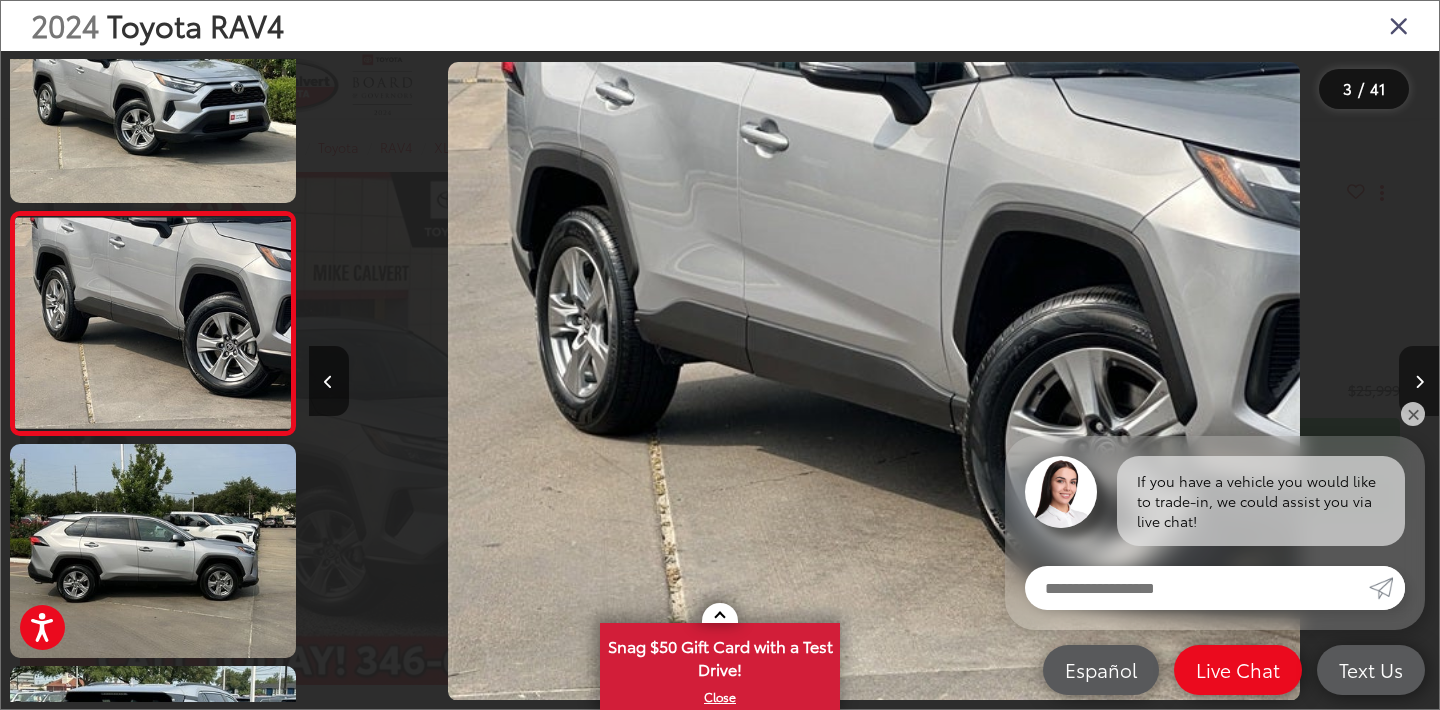 click at bounding box center [1419, 382] 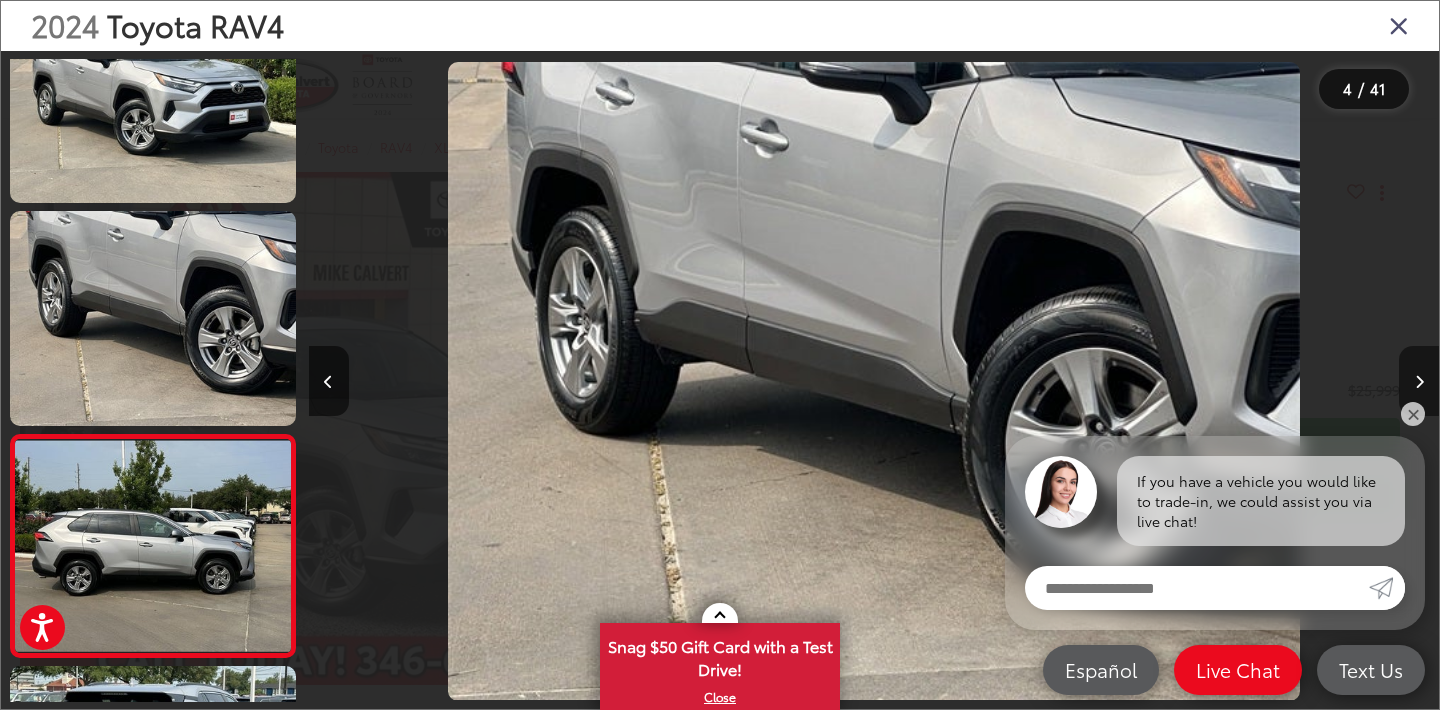 scroll, scrollTop: 0, scrollLeft: 3255, axis: horizontal 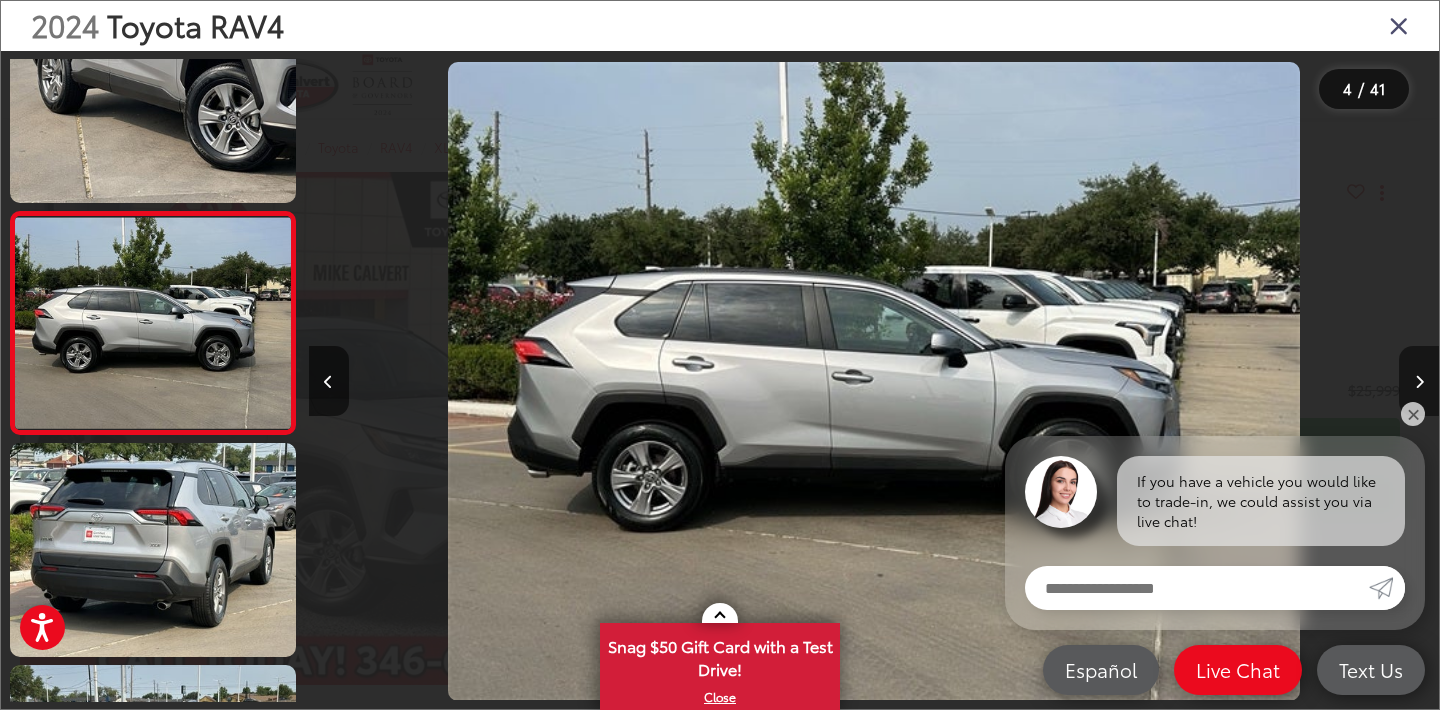 click at bounding box center [1419, 382] 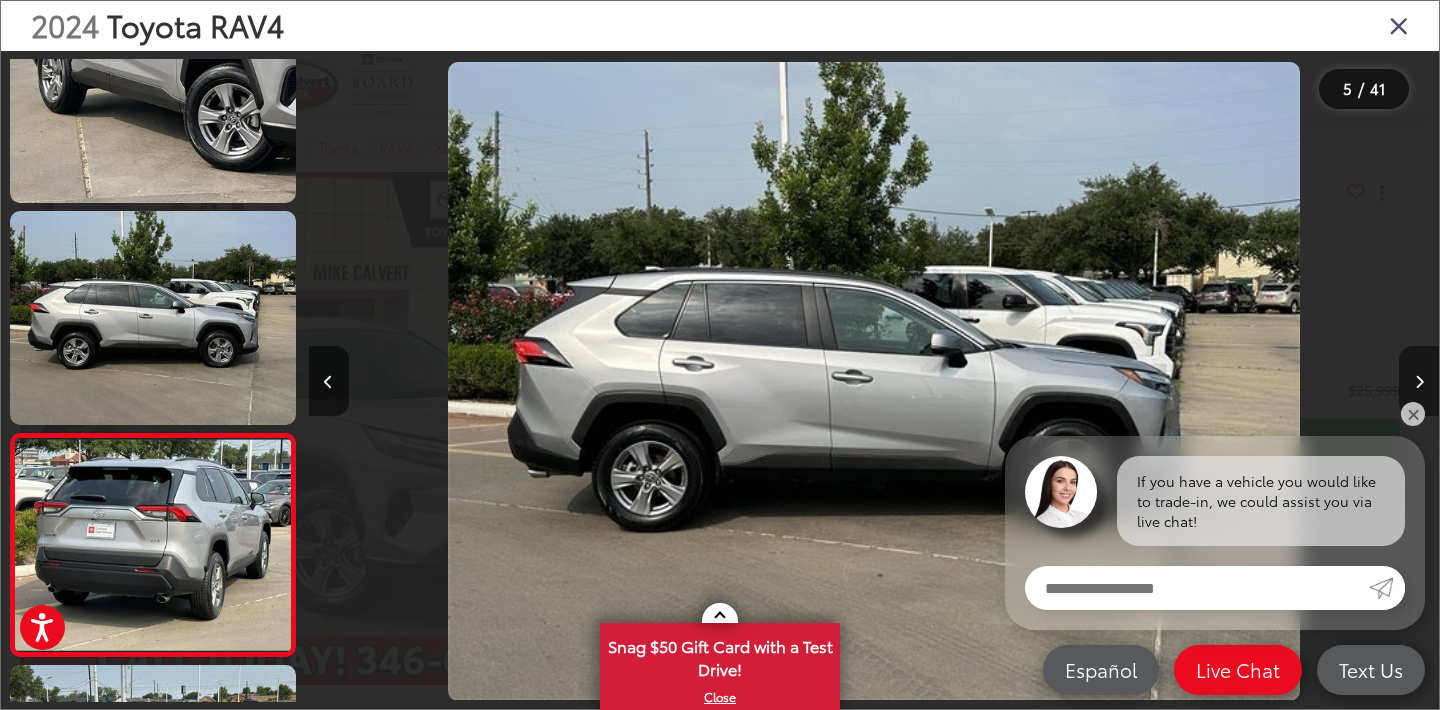 scroll, scrollTop: 738, scrollLeft: 0, axis: vertical 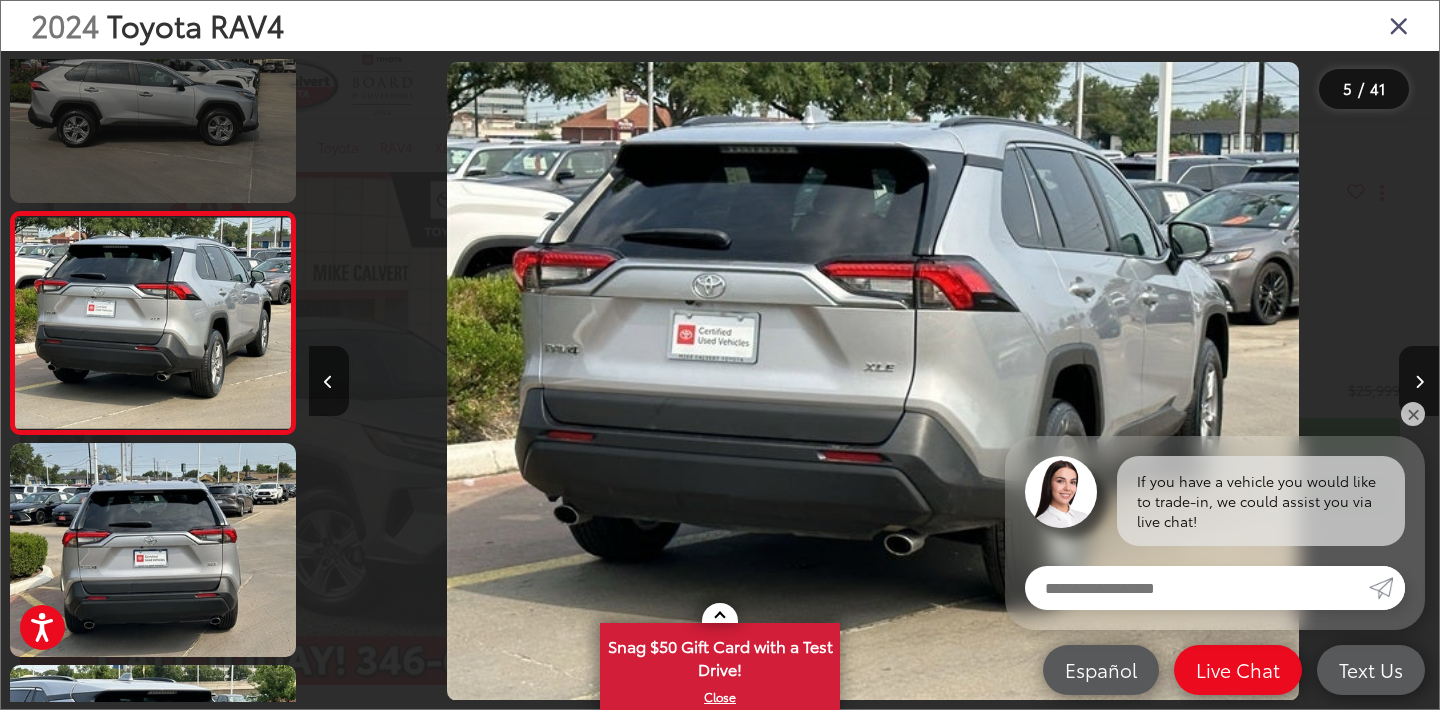 click at bounding box center (153, 96) 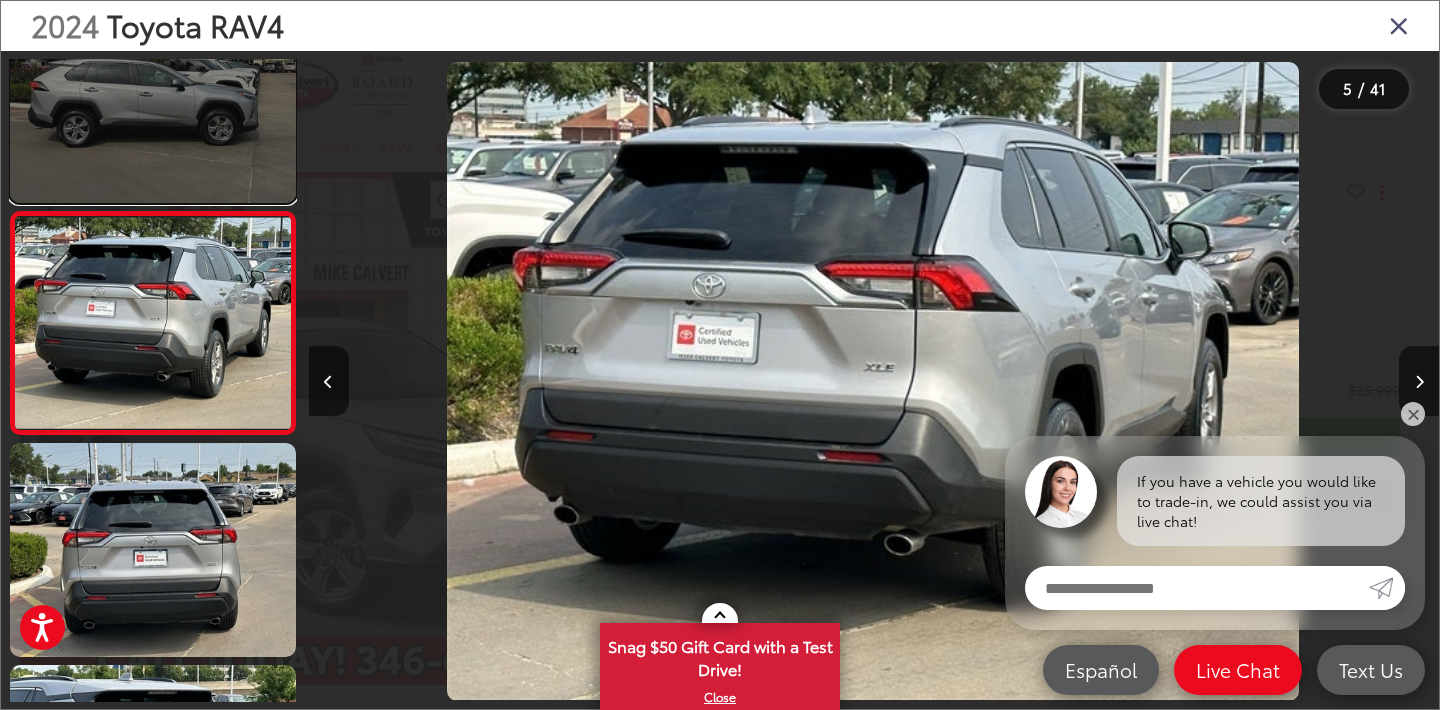 scroll, scrollTop: 536, scrollLeft: 0, axis: vertical 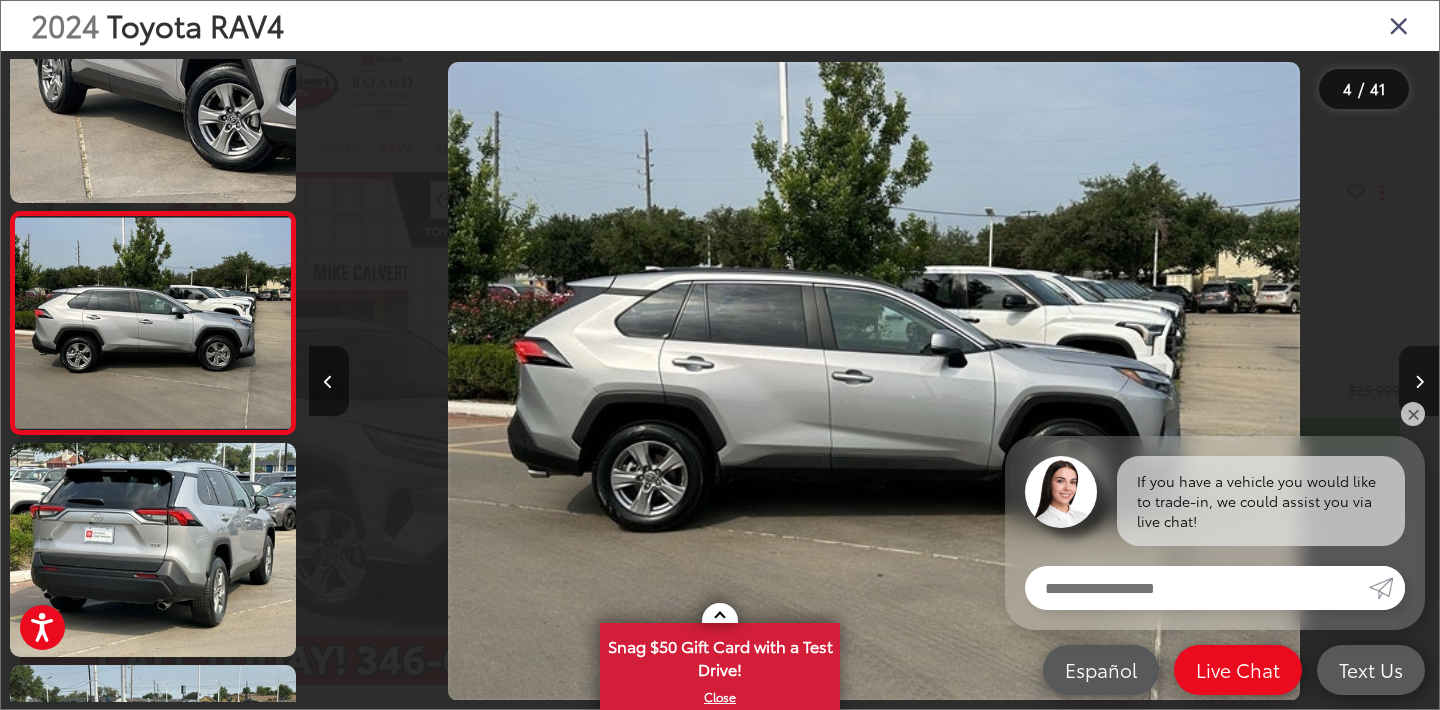 click at bounding box center (1419, 382) 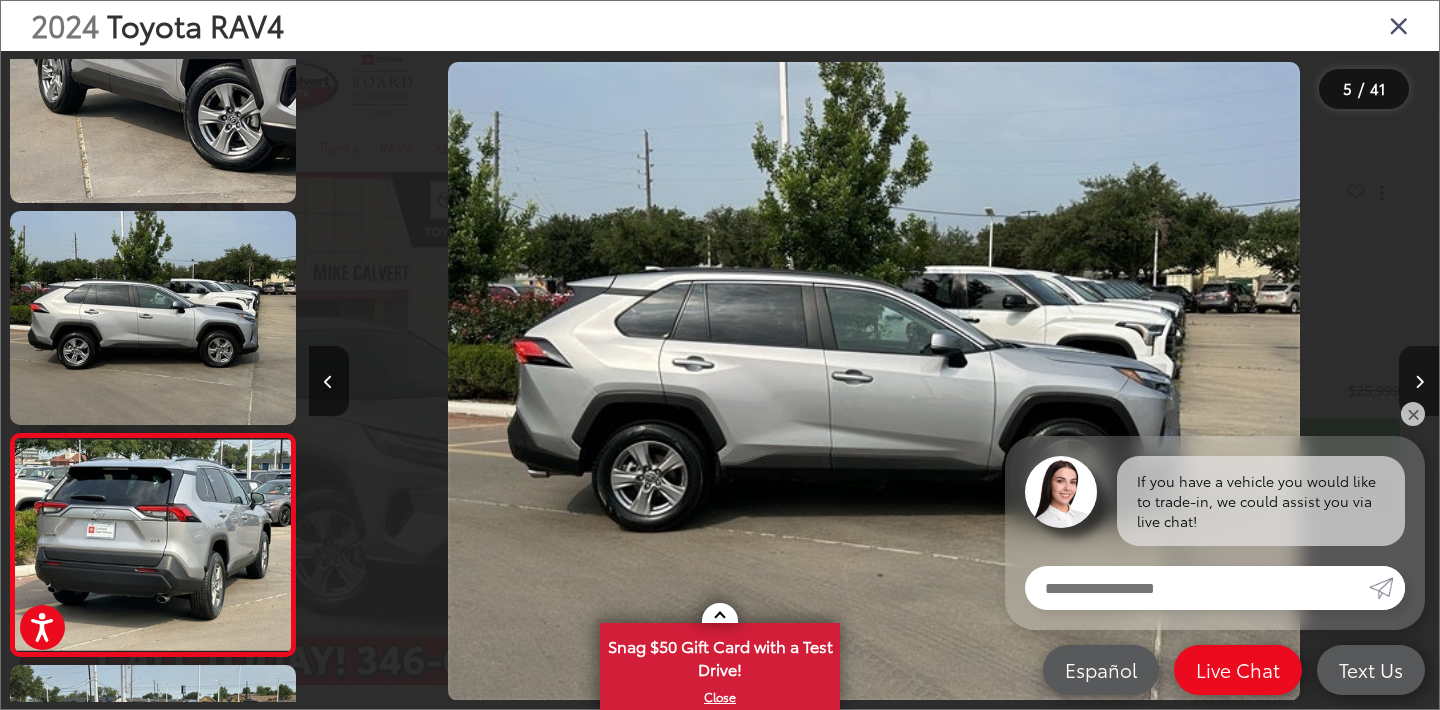 scroll, scrollTop: 0, scrollLeft: 4522, axis: horizontal 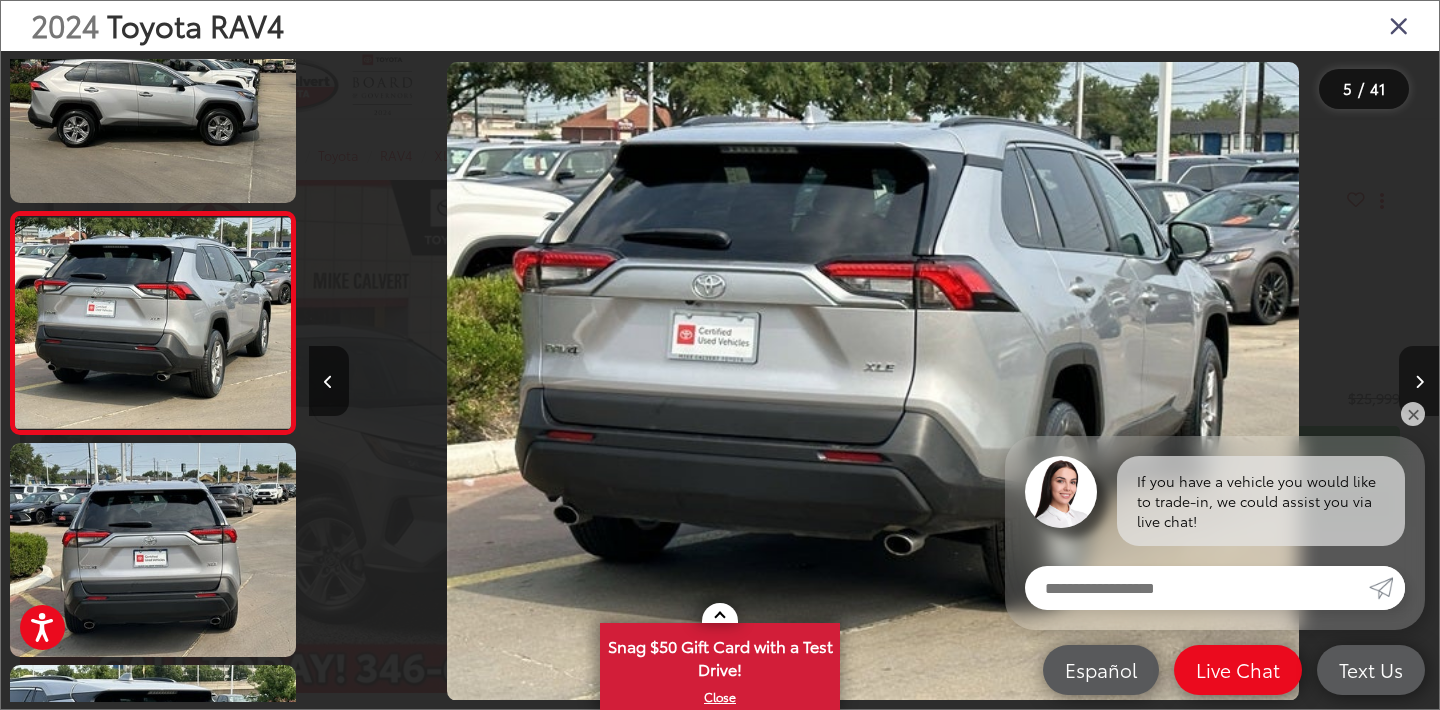 click at bounding box center (1419, 382) 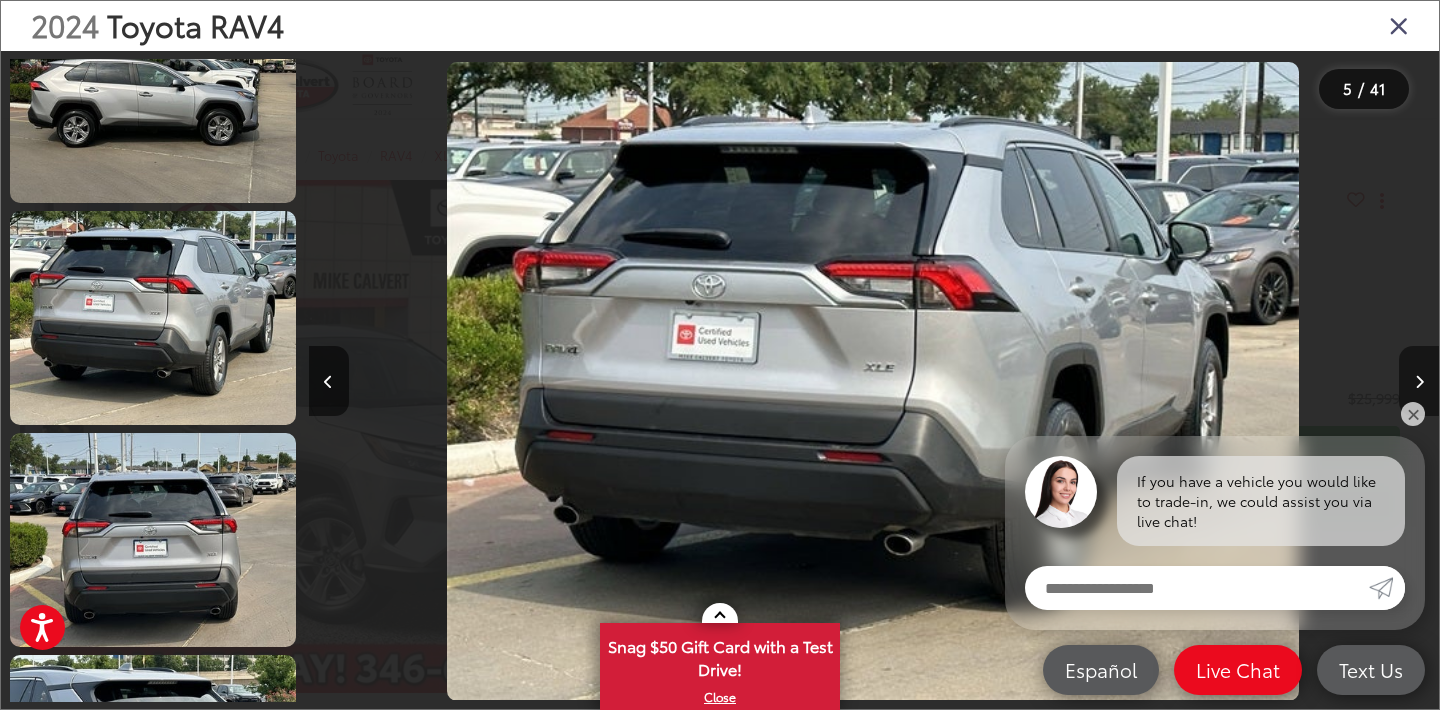scroll, scrollTop: 918, scrollLeft: 0, axis: vertical 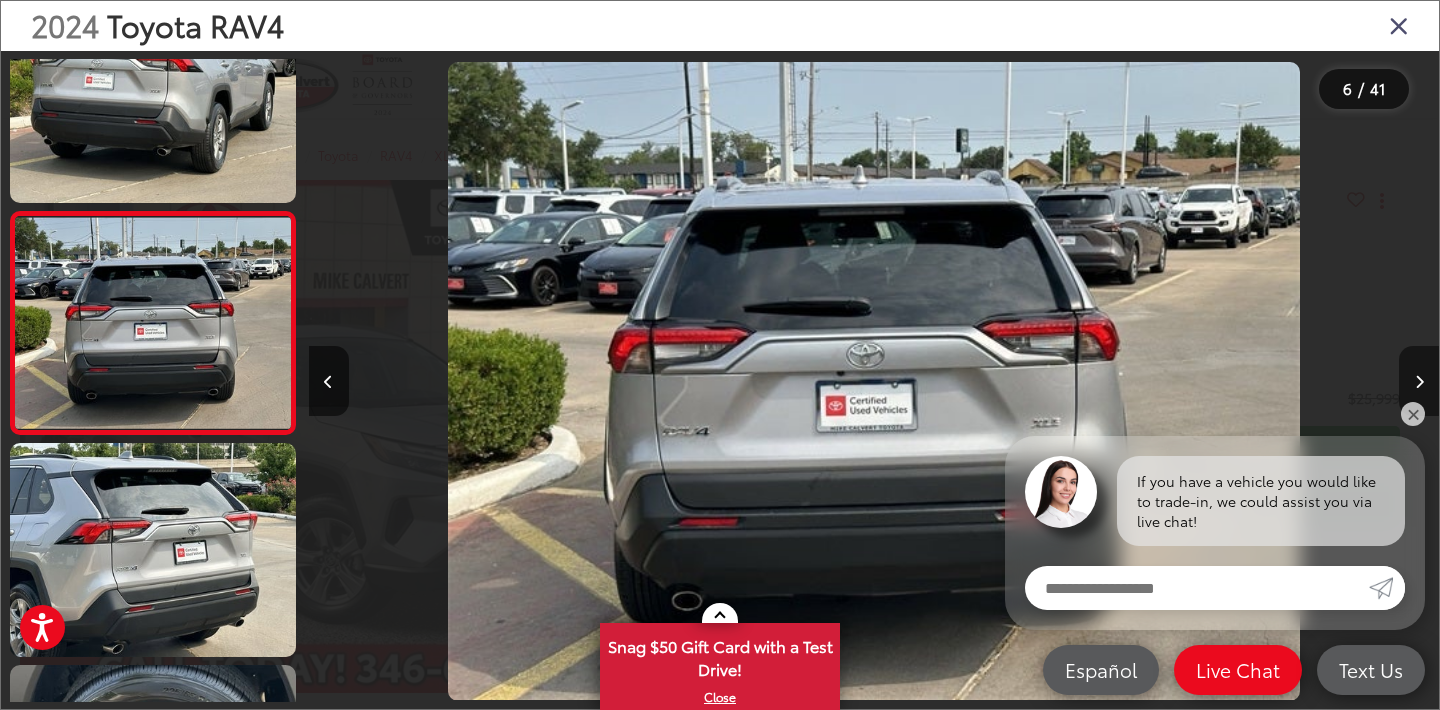 click at bounding box center (1419, 382) 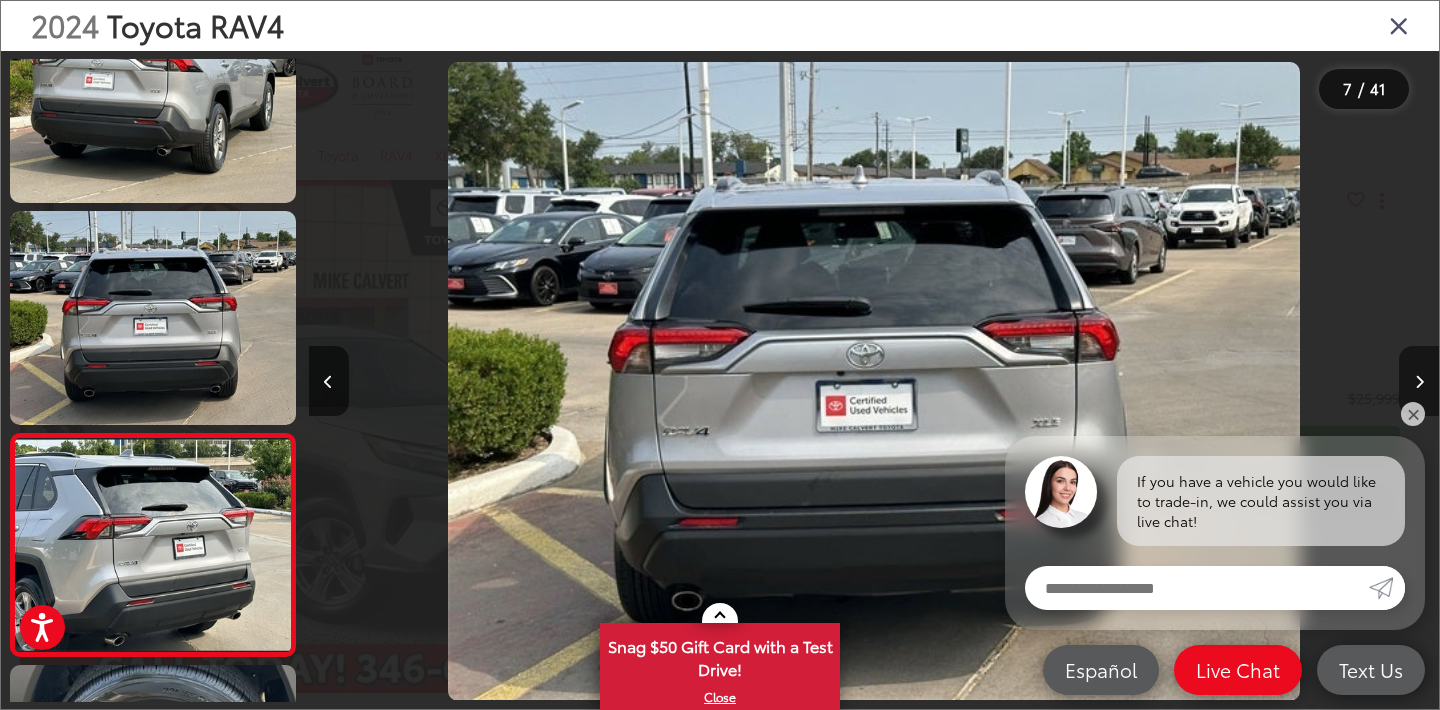 scroll, scrollTop: 1182, scrollLeft: 0, axis: vertical 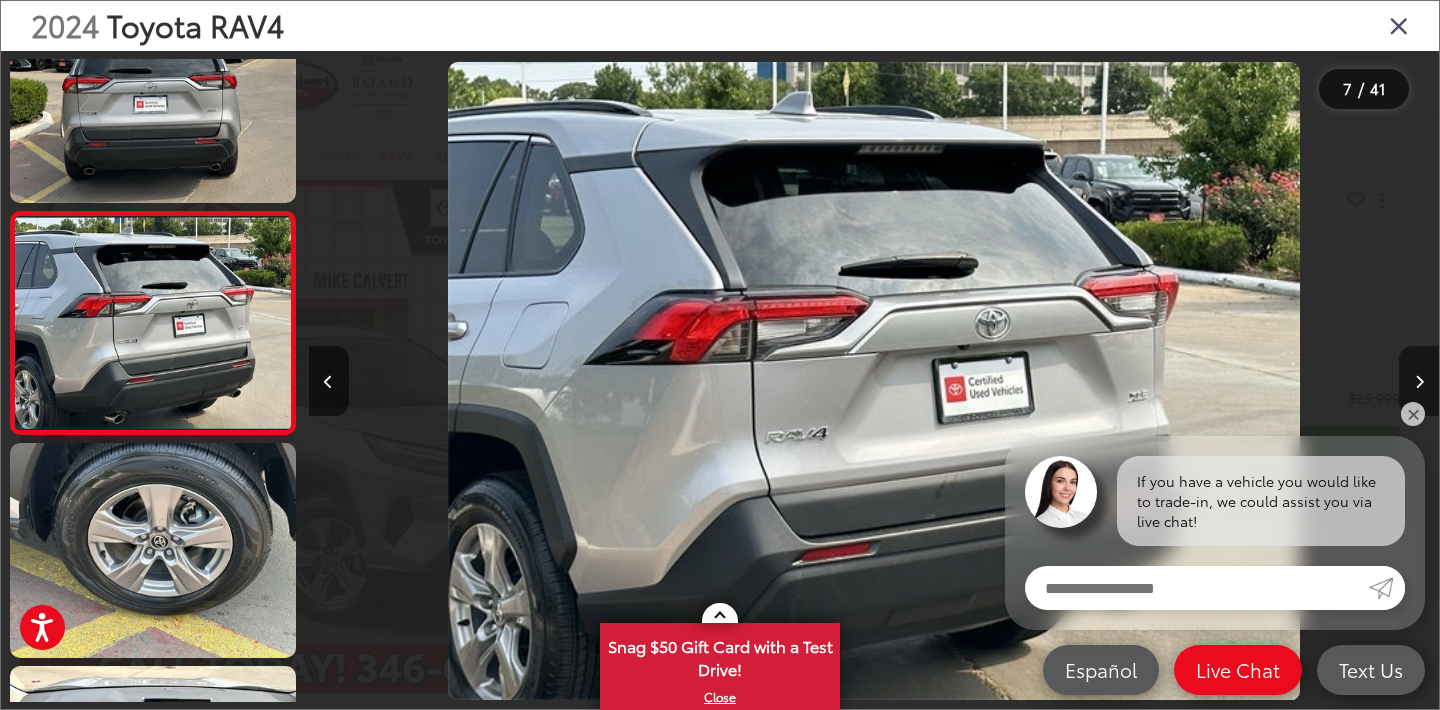 click at bounding box center (1419, 382) 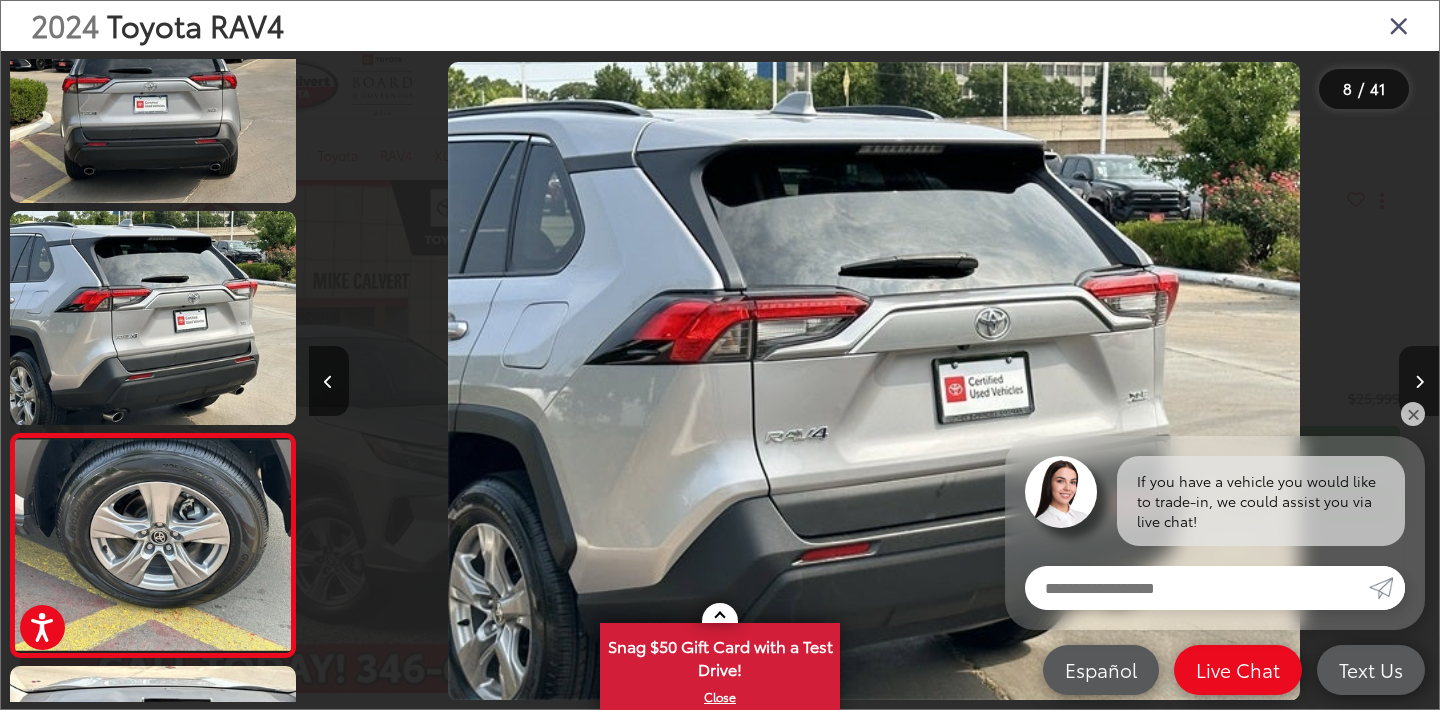 scroll, scrollTop: 0, scrollLeft: 7913, axis: horizontal 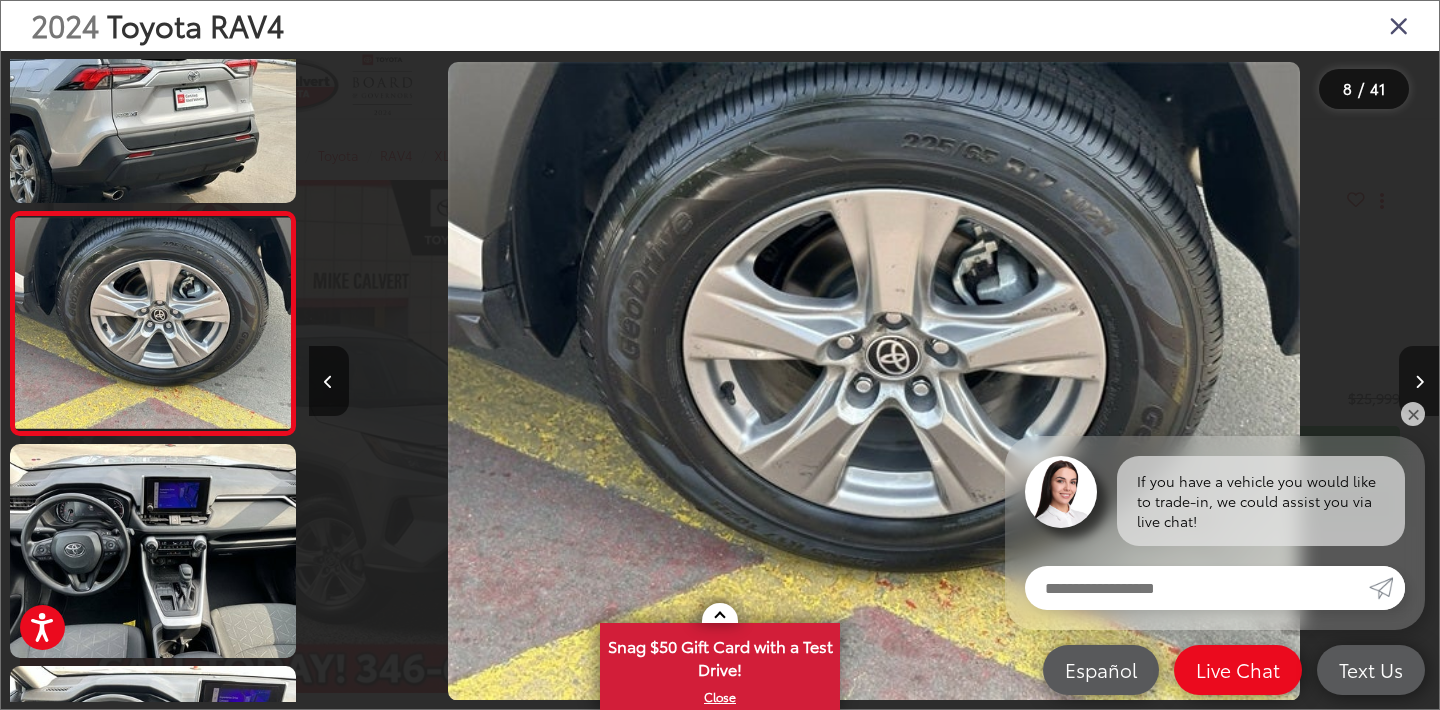 click at bounding box center [1419, 382] 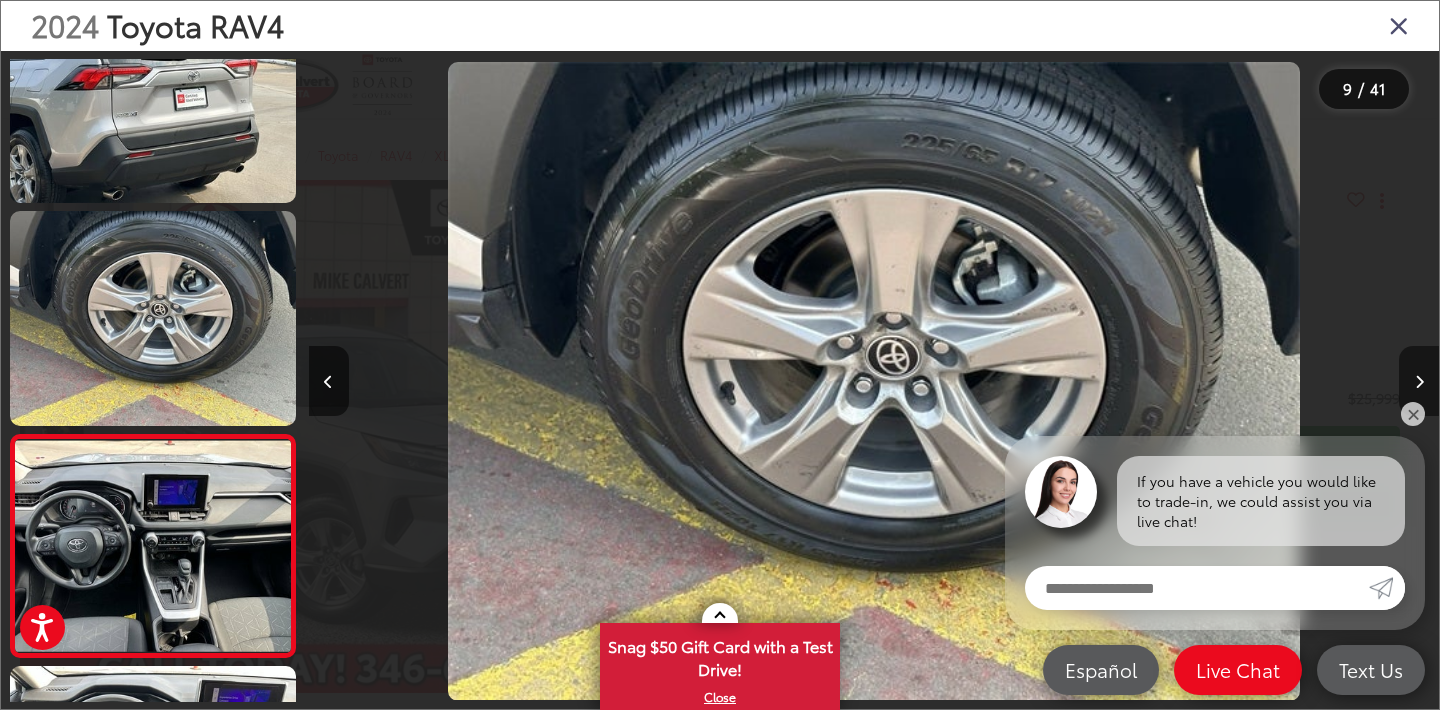 scroll, scrollTop: 1627, scrollLeft: 0, axis: vertical 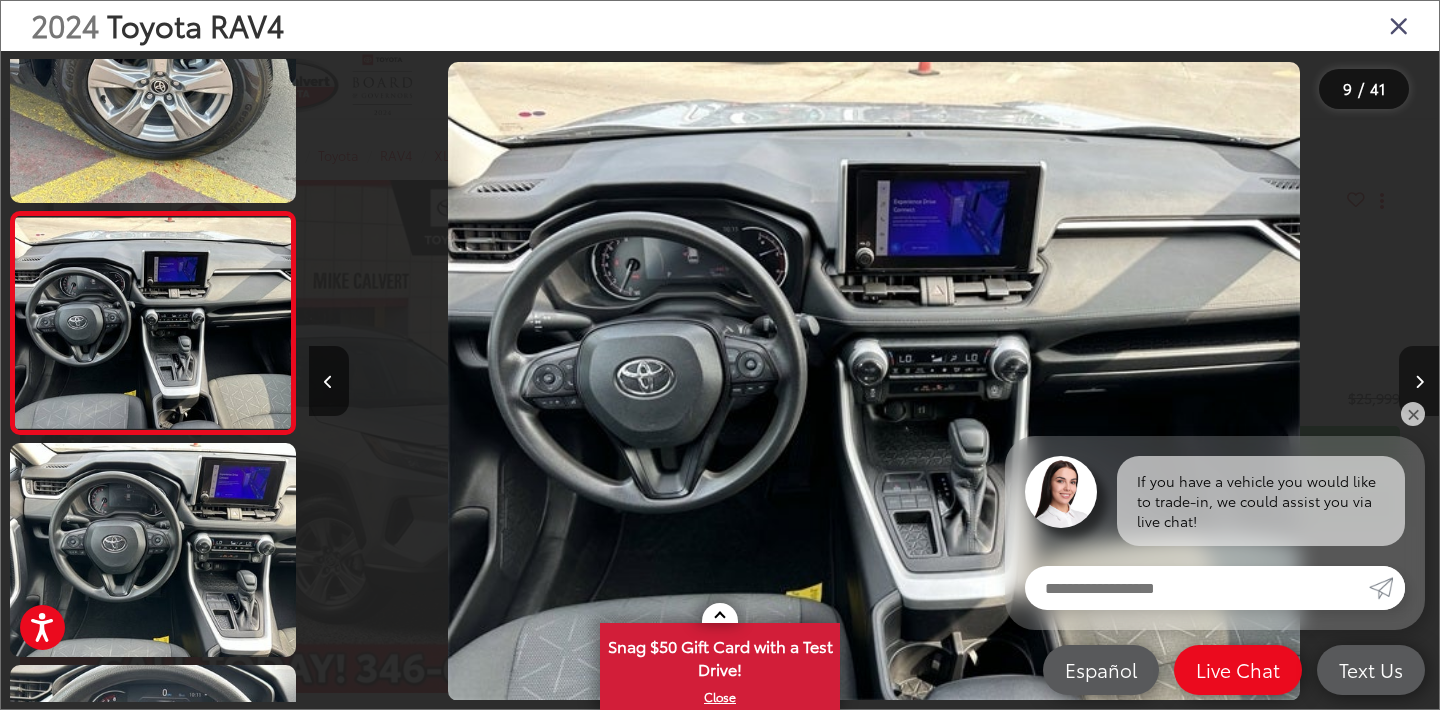 click at bounding box center [1419, 382] 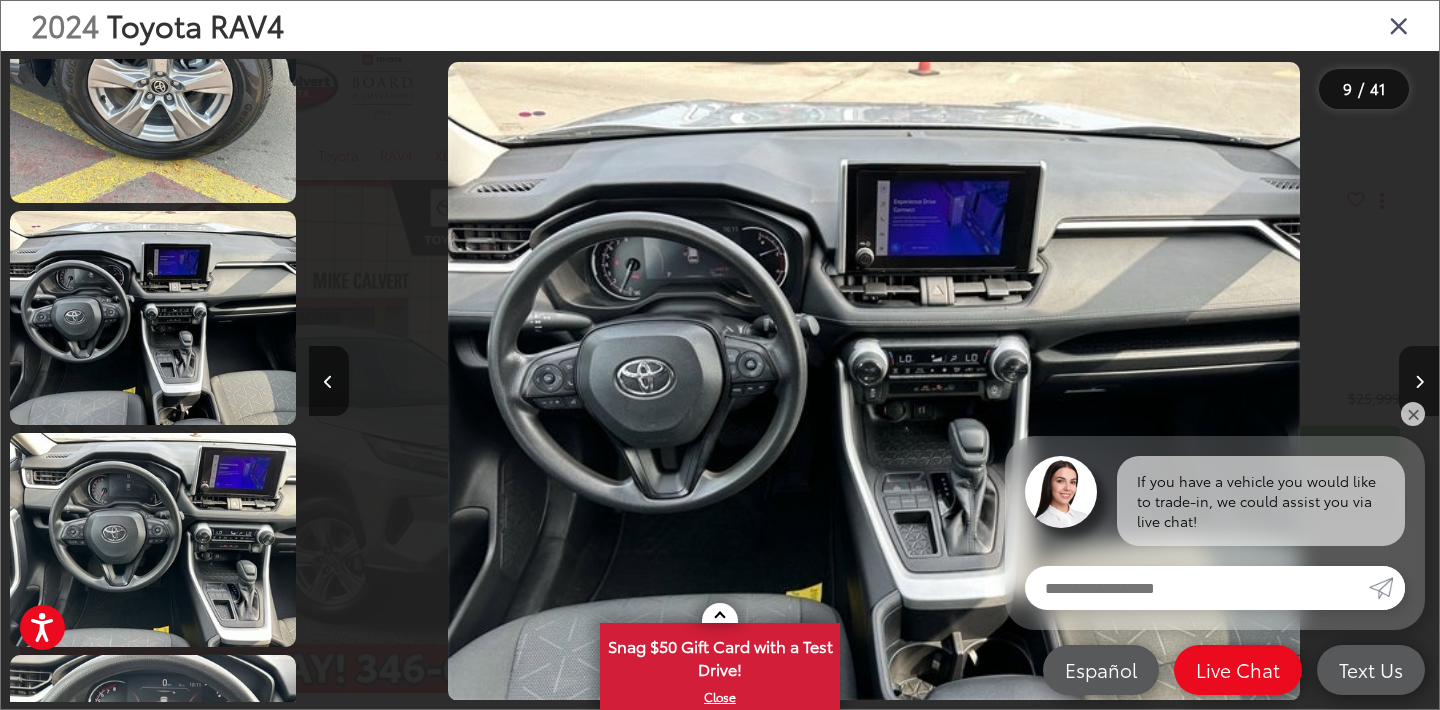 scroll, scrollTop: 1817, scrollLeft: 0, axis: vertical 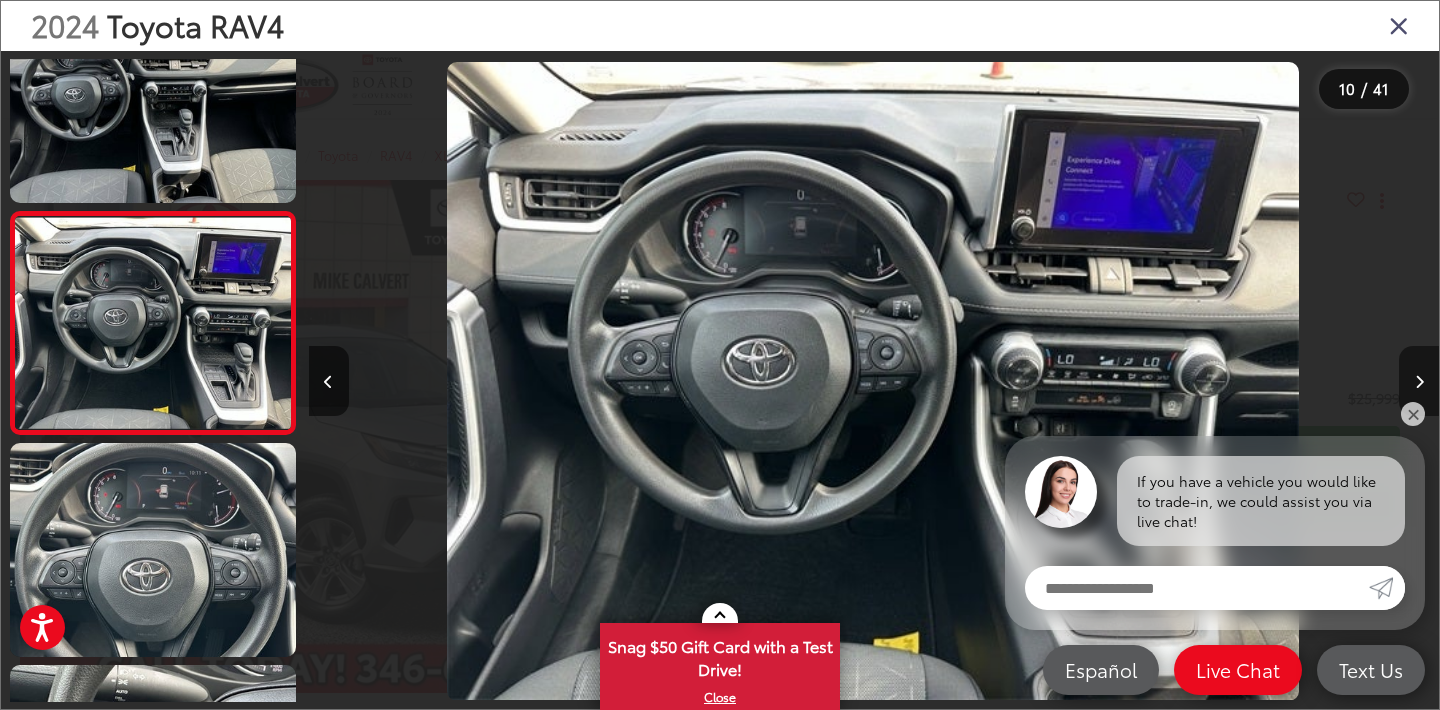click at bounding box center [1419, 382] 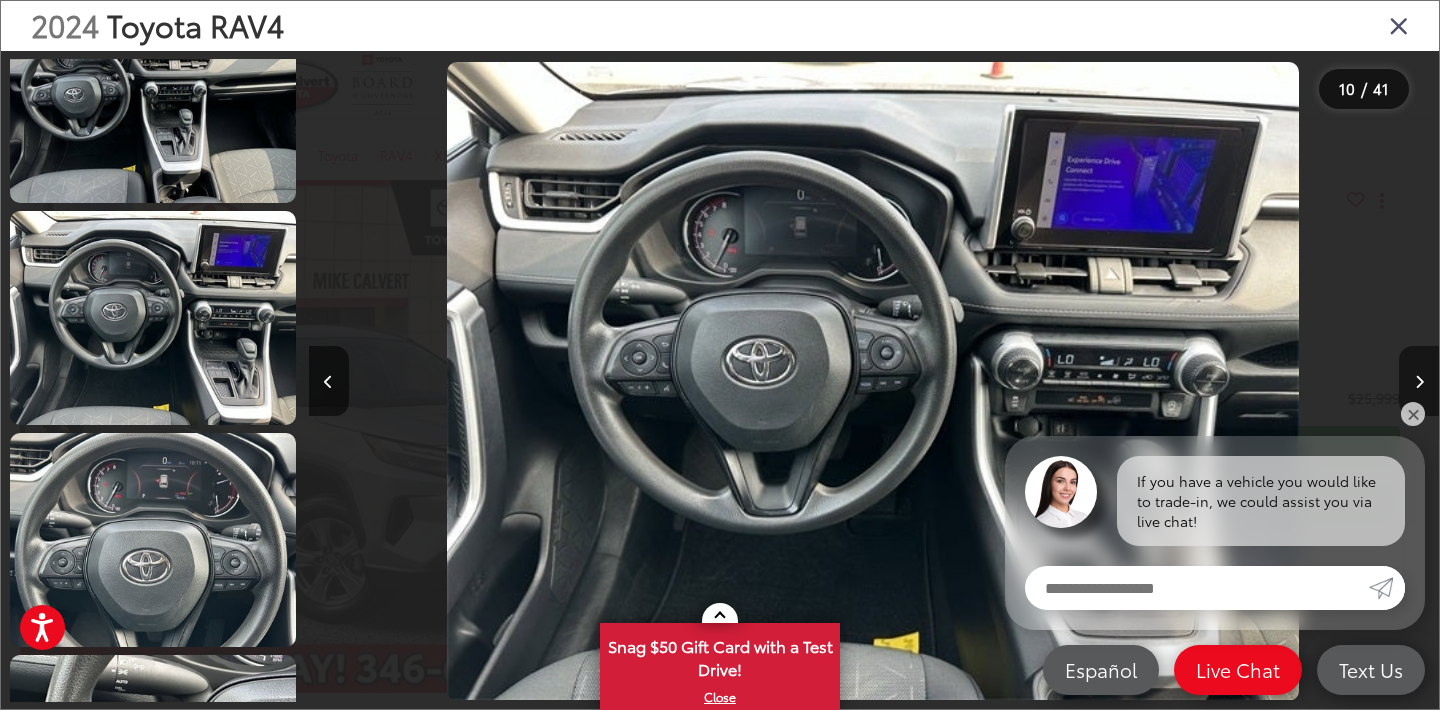 scroll, scrollTop: 0, scrollLeft: 11304, axis: horizontal 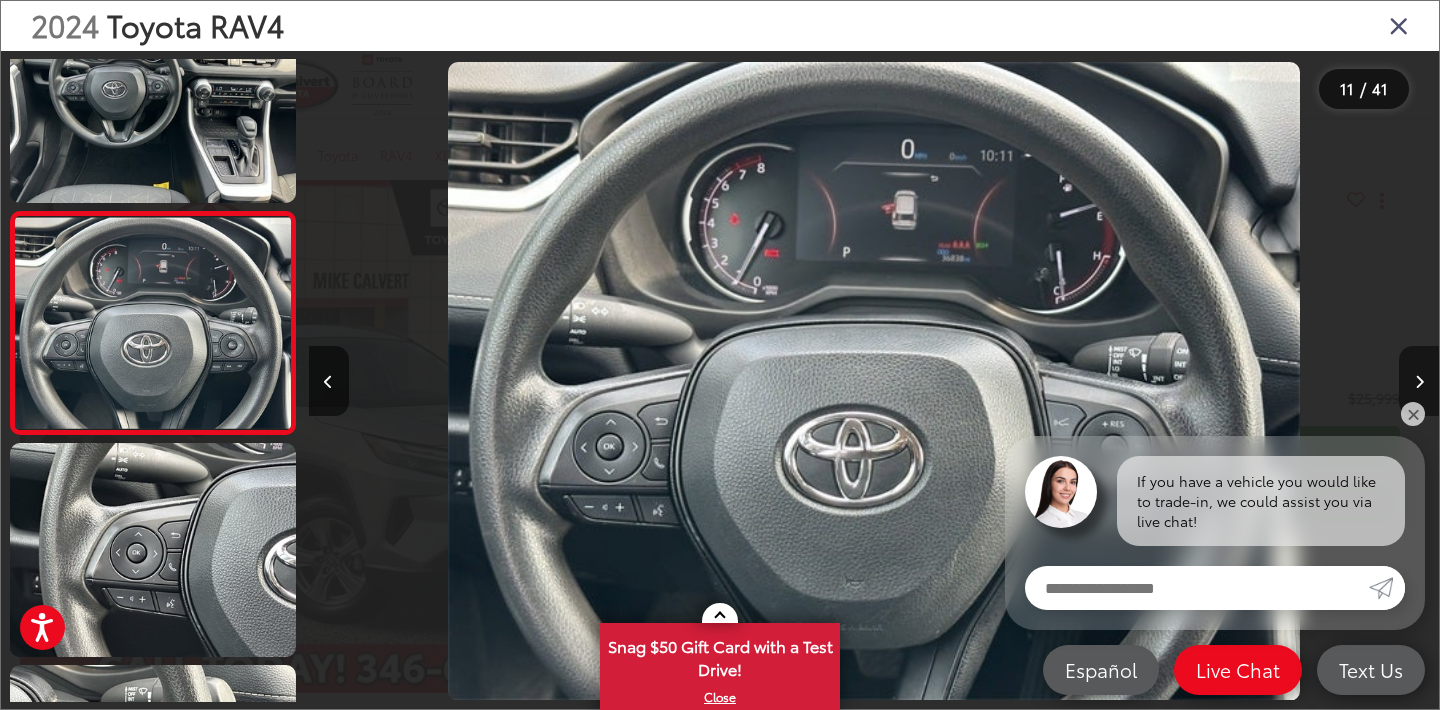 click at bounding box center [1419, 382] 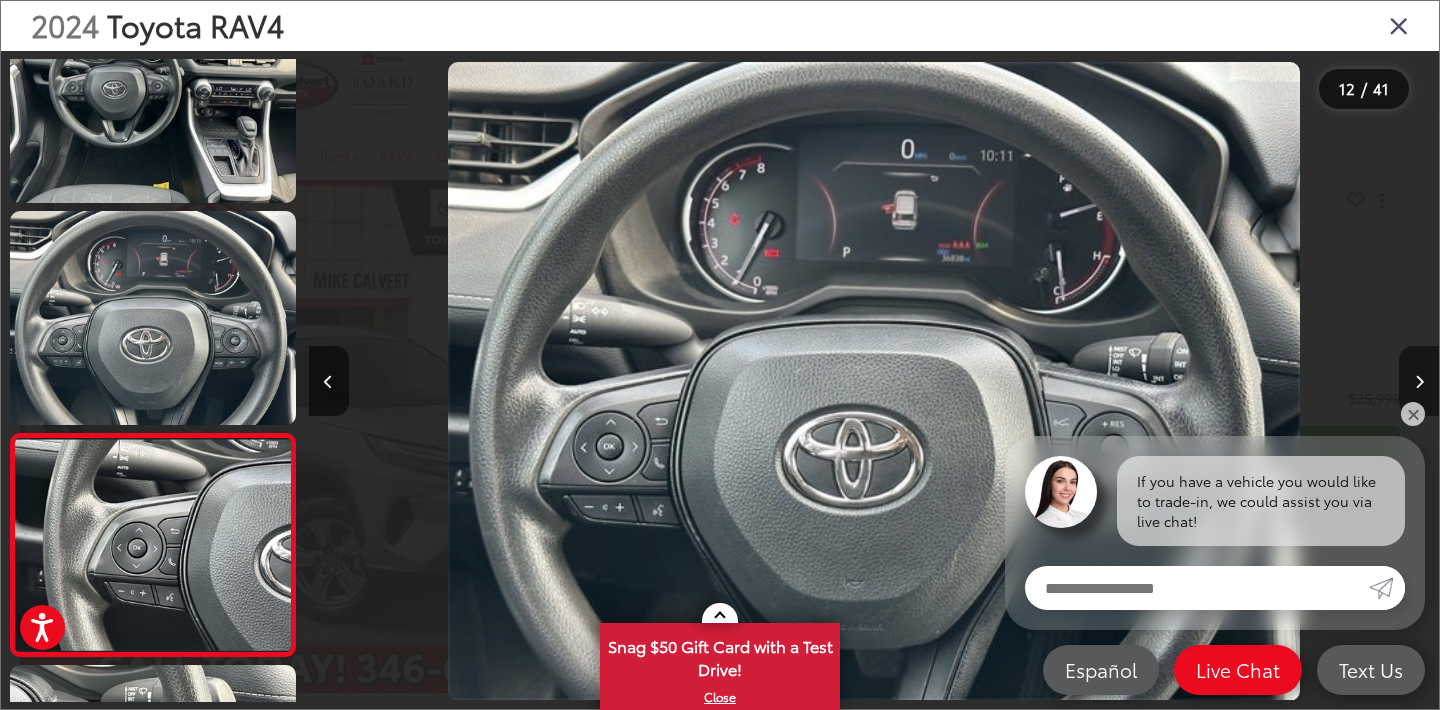 scroll, scrollTop: 2293, scrollLeft: 0, axis: vertical 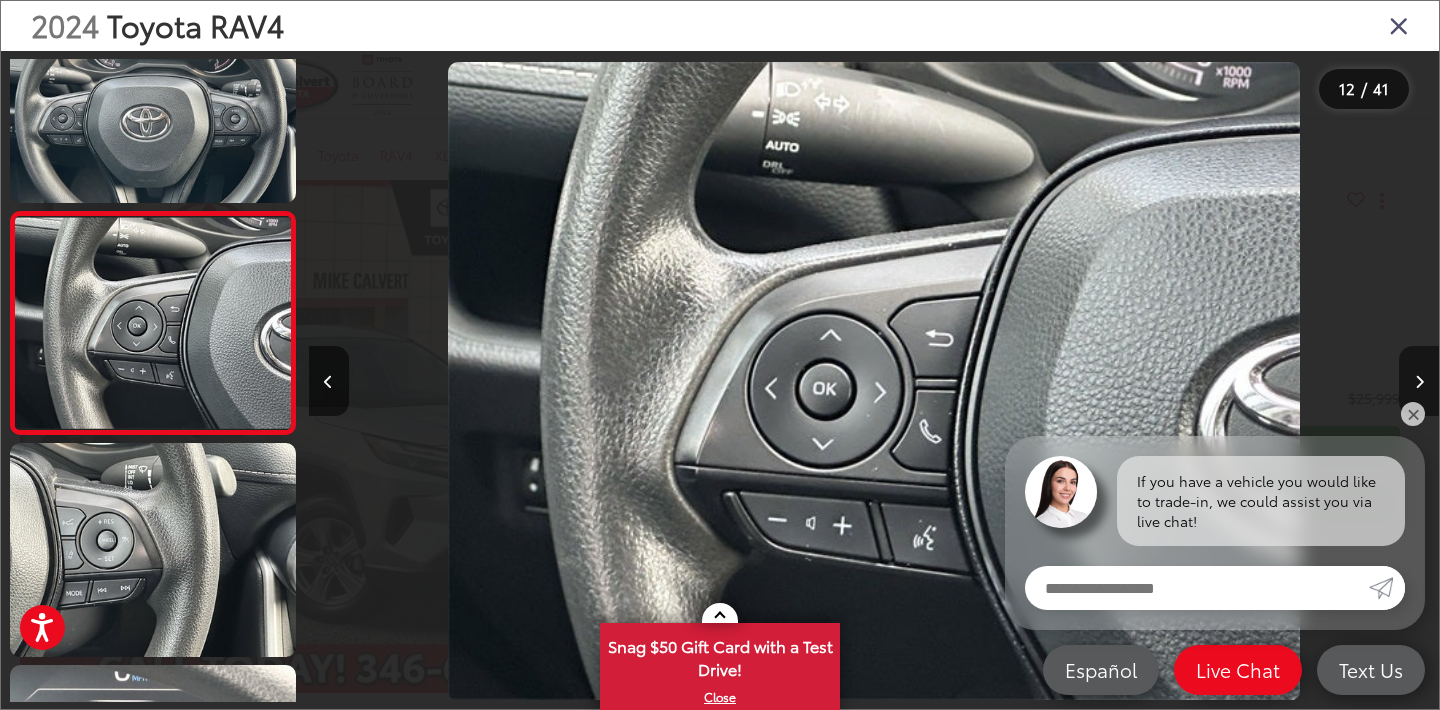 click at bounding box center (1419, 382) 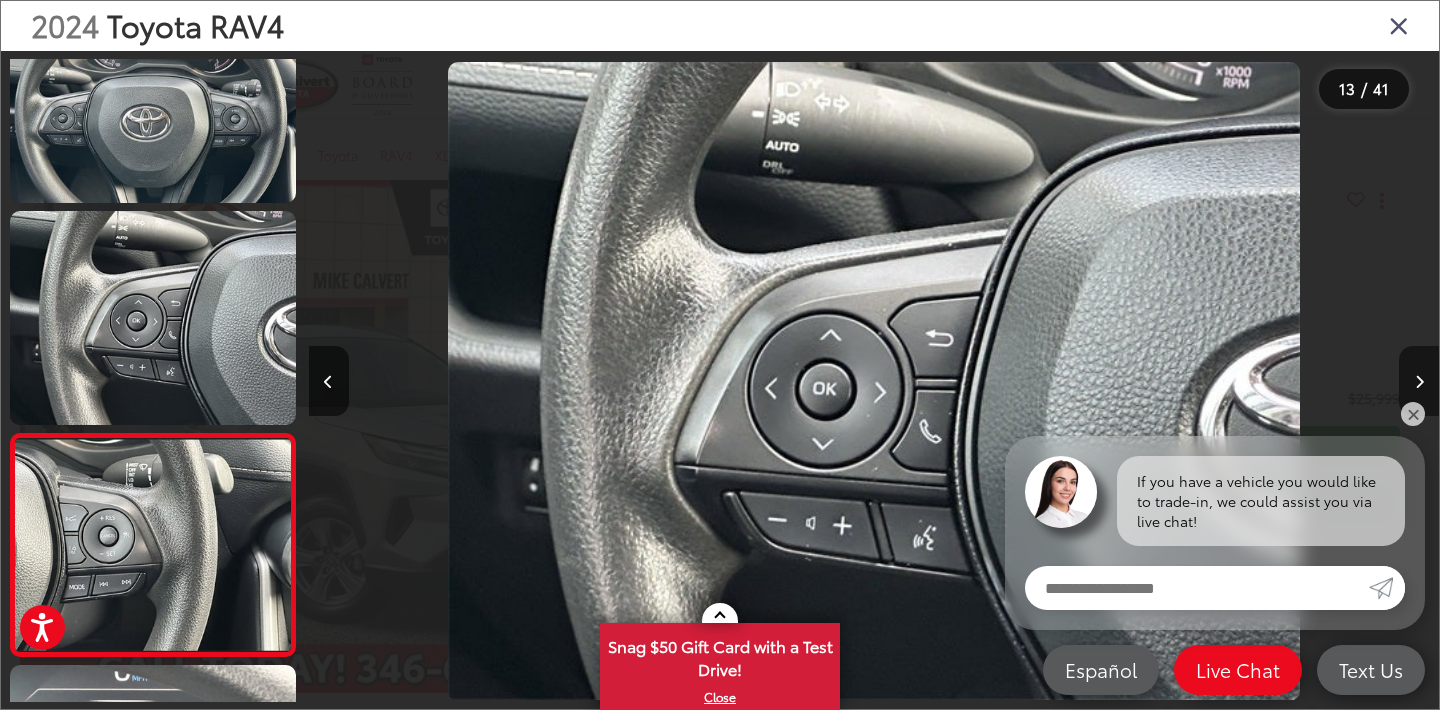 scroll, scrollTop: 0, scrollLeft: 13436, axis: horizontal 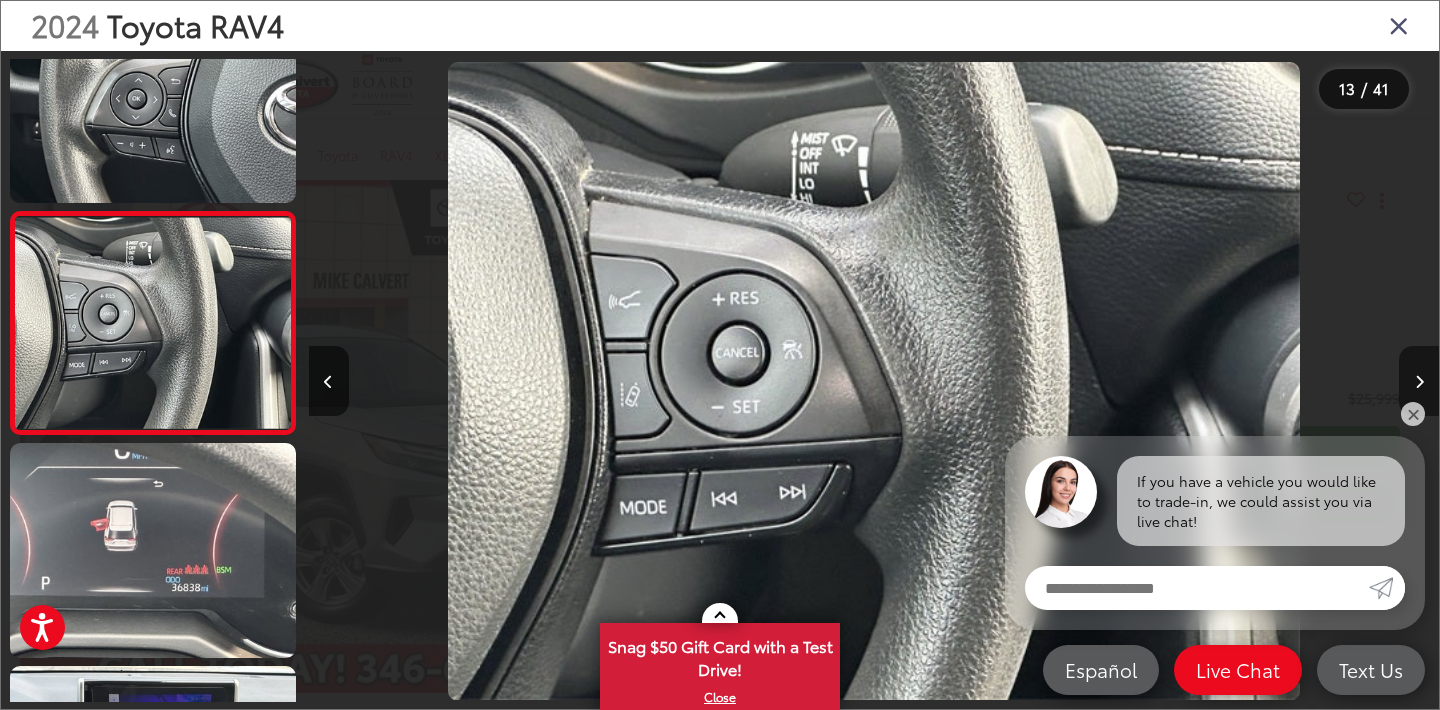 click at bounding box center [1419, 382] 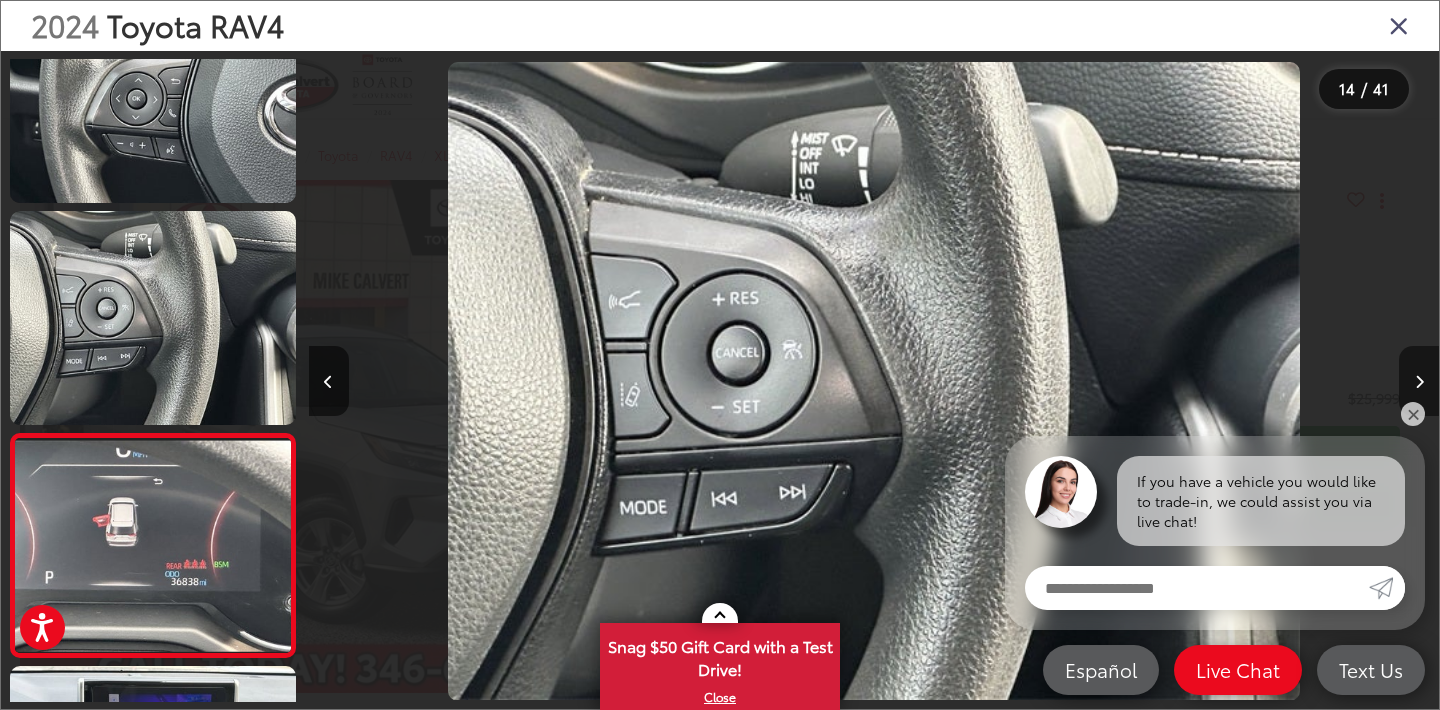 scroll, scrollTop: 2737, scrollLeft: 0, axis: vertical 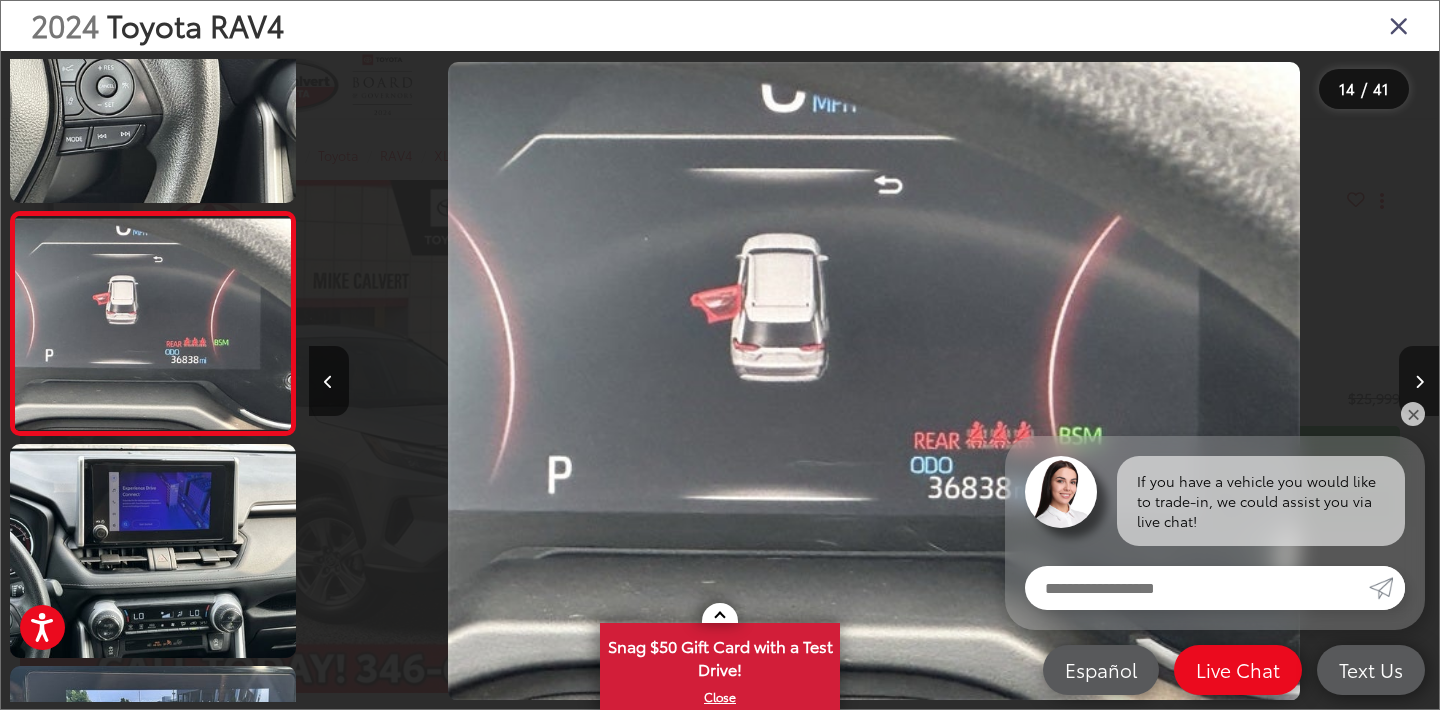click at bounding box center [1419, 382] 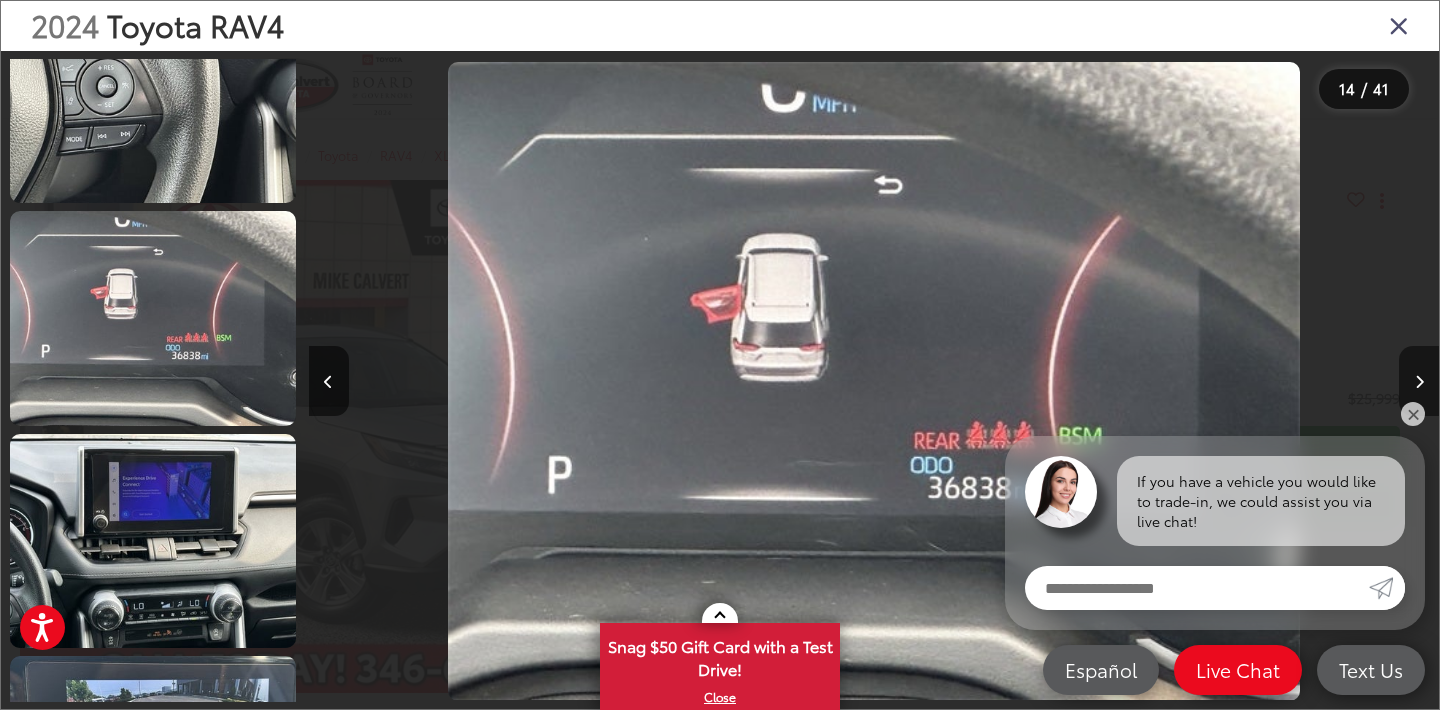 scroll, scrollTop: 0, scrollLeft: 15826, axis: horizontal 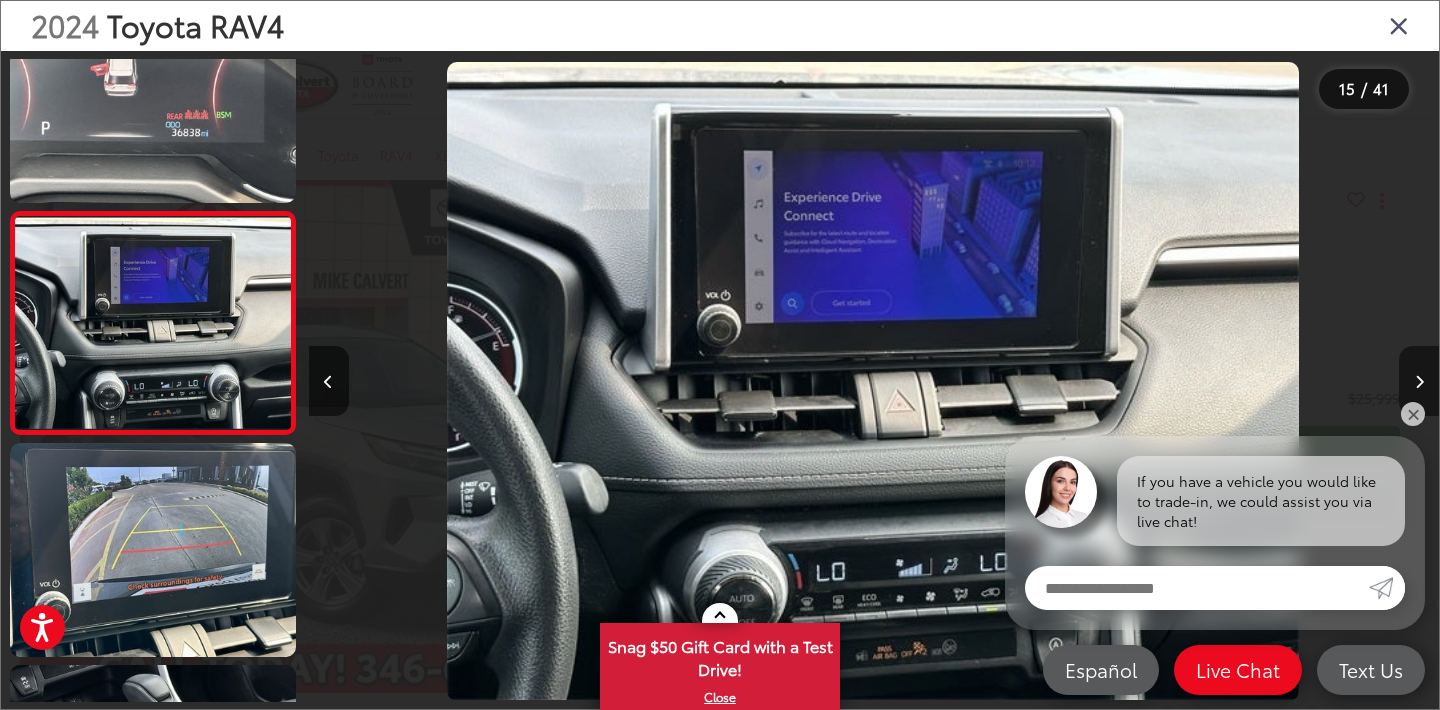 click at bounding box center (1419, 382) 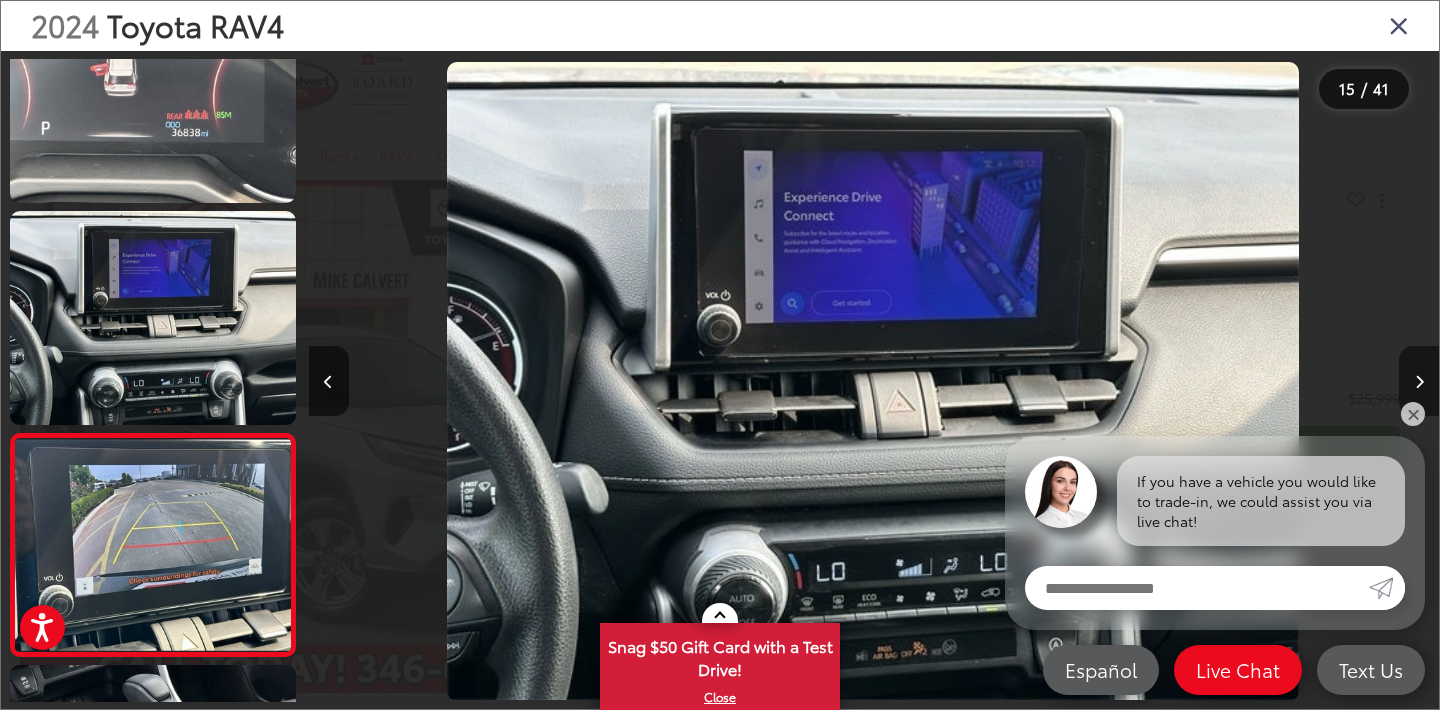 scroll, scrollTop: 3182, scrollLeft: 0, axis: vertical 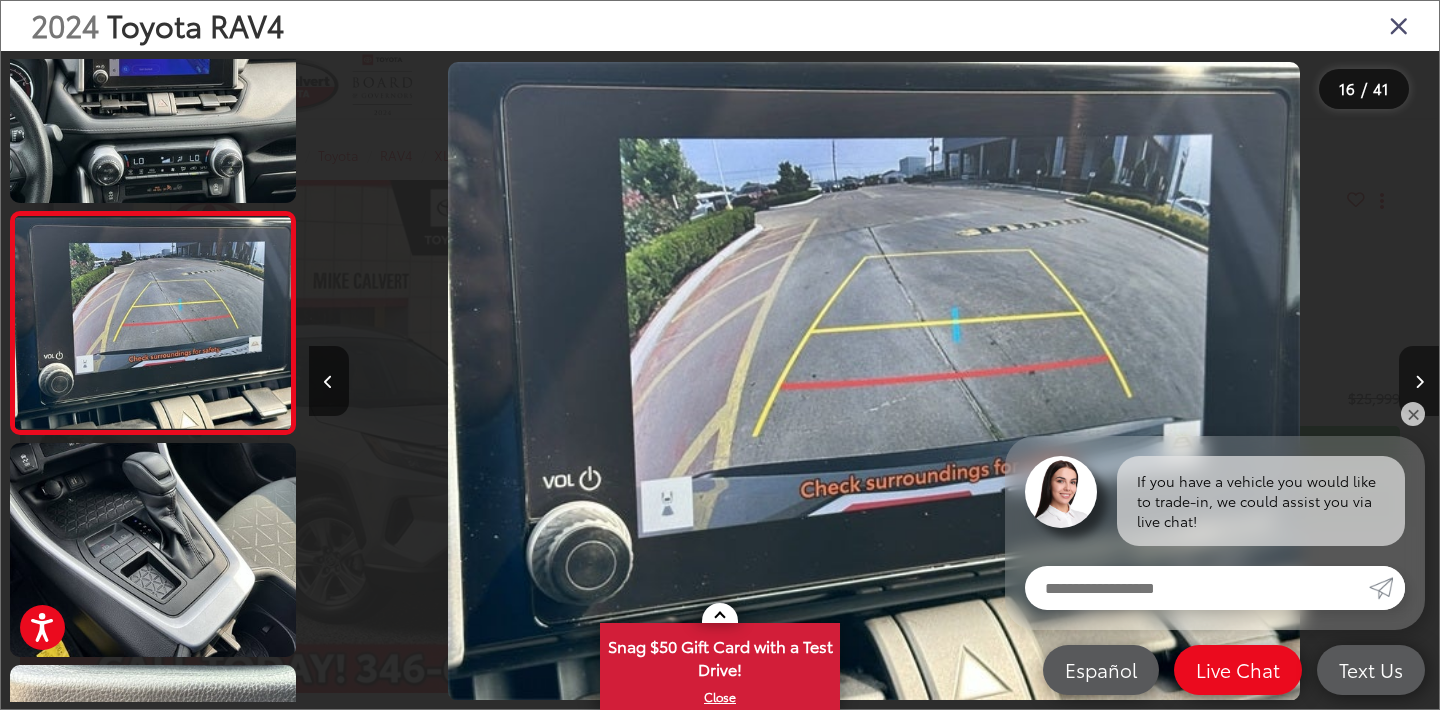 click at bounding box center (1419, 382) 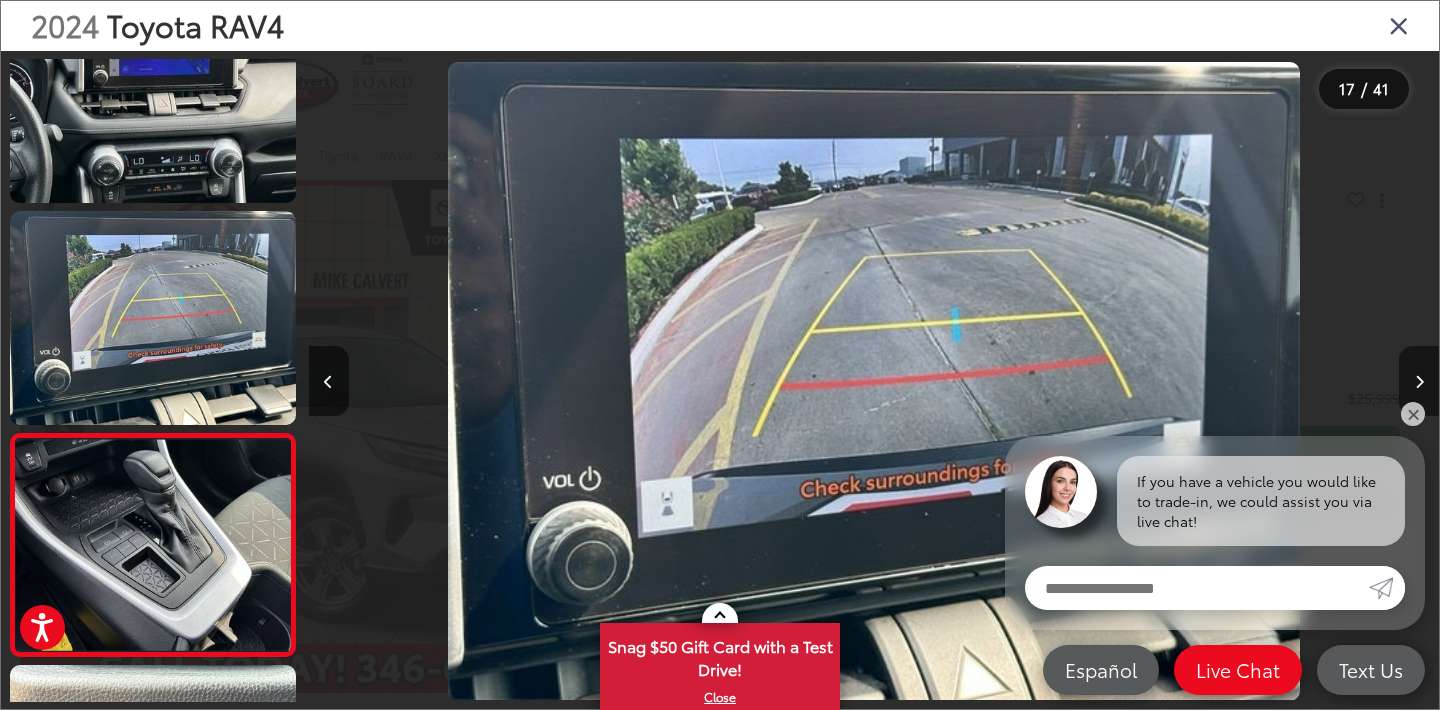 scroll, scrollTop: 0, scrollLeft: 18087, axis: horizontal 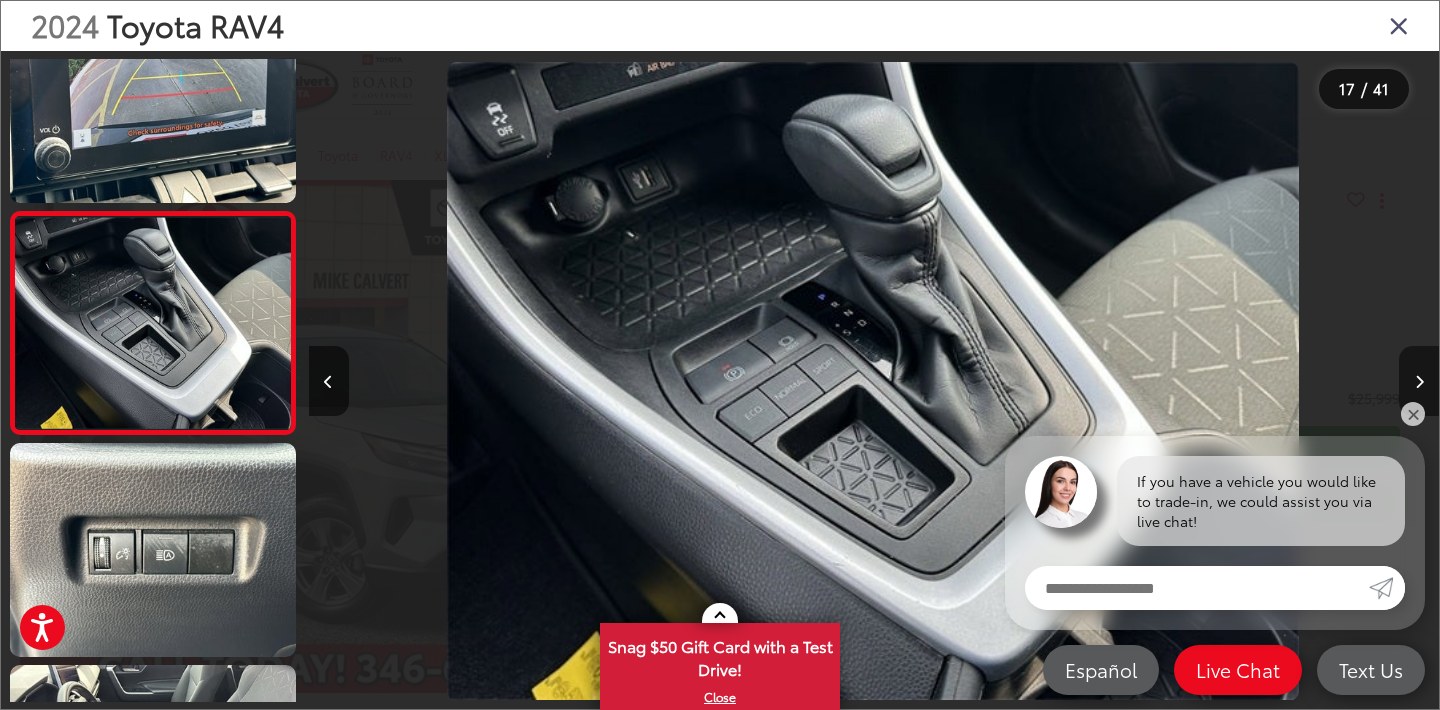 click at bounding box center [1419, 382] 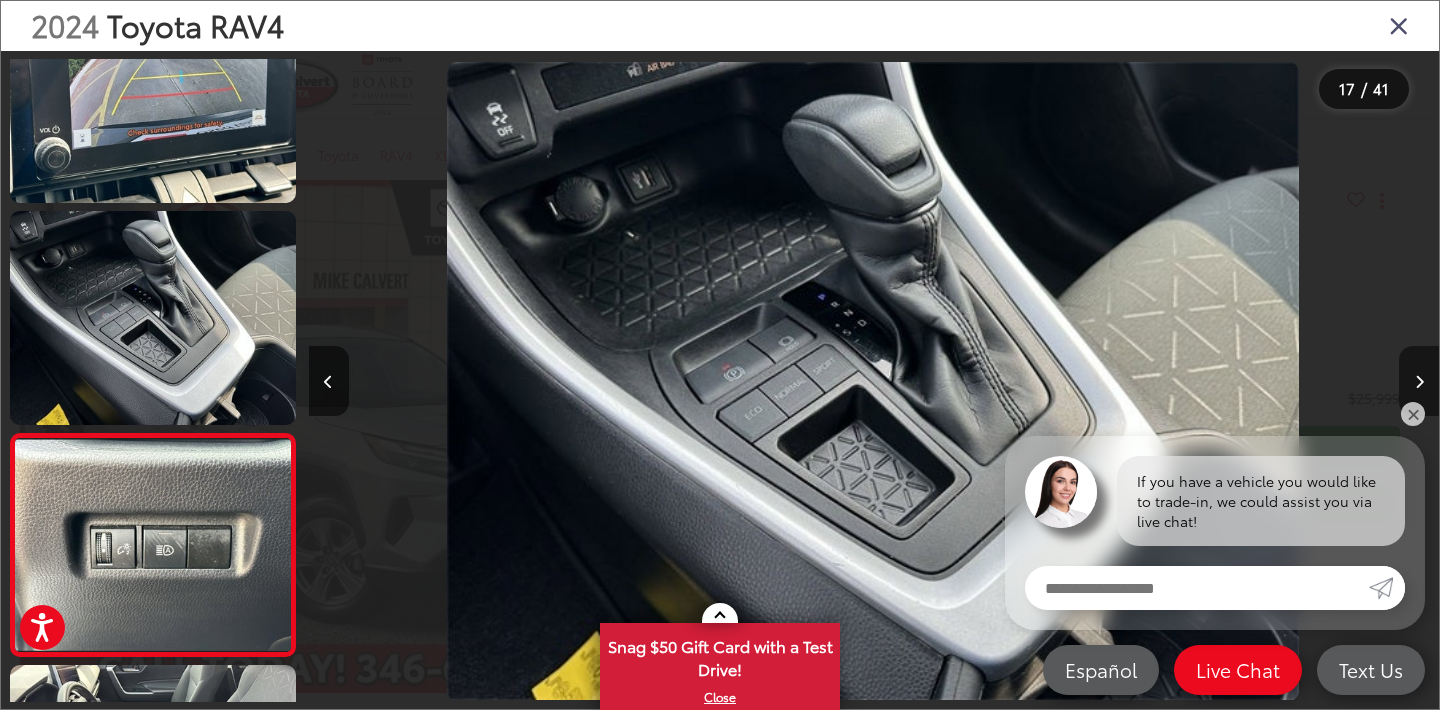 scroll 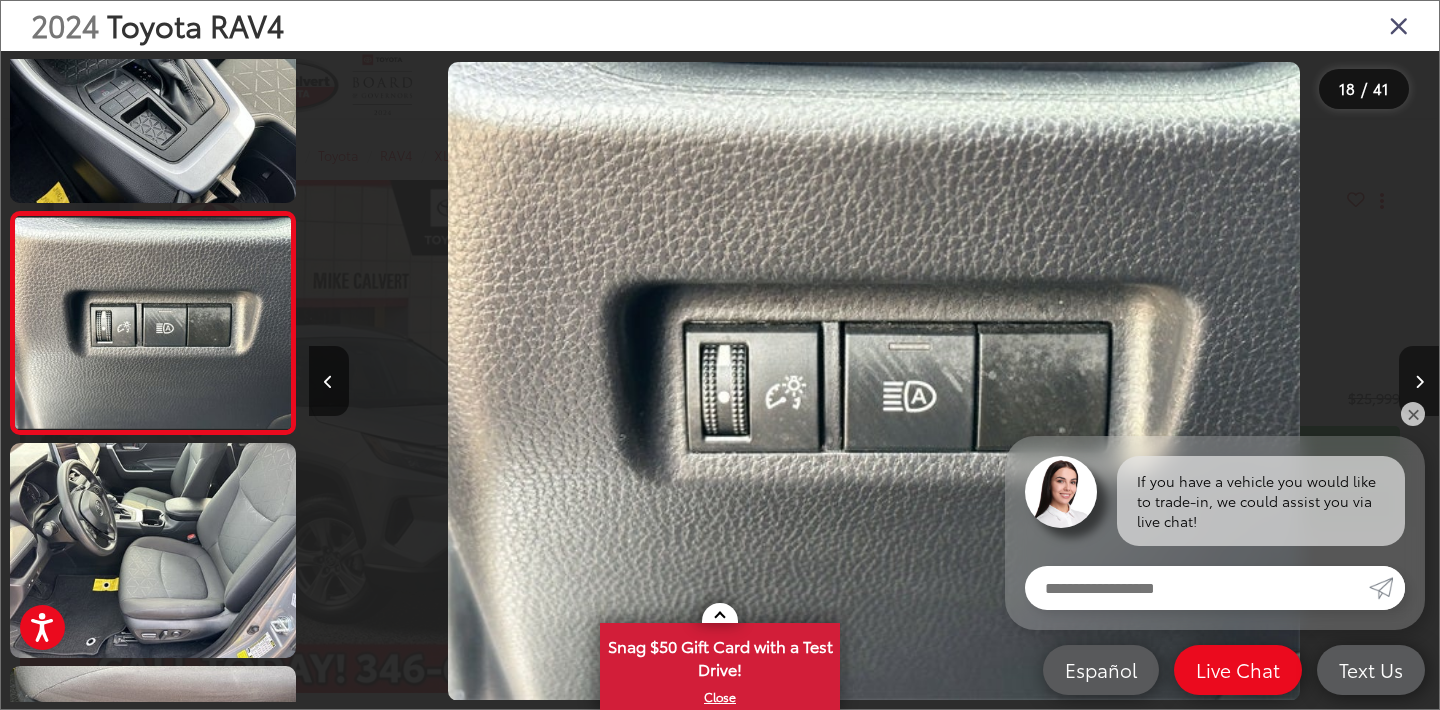 click at bounding box center [1419, 382] 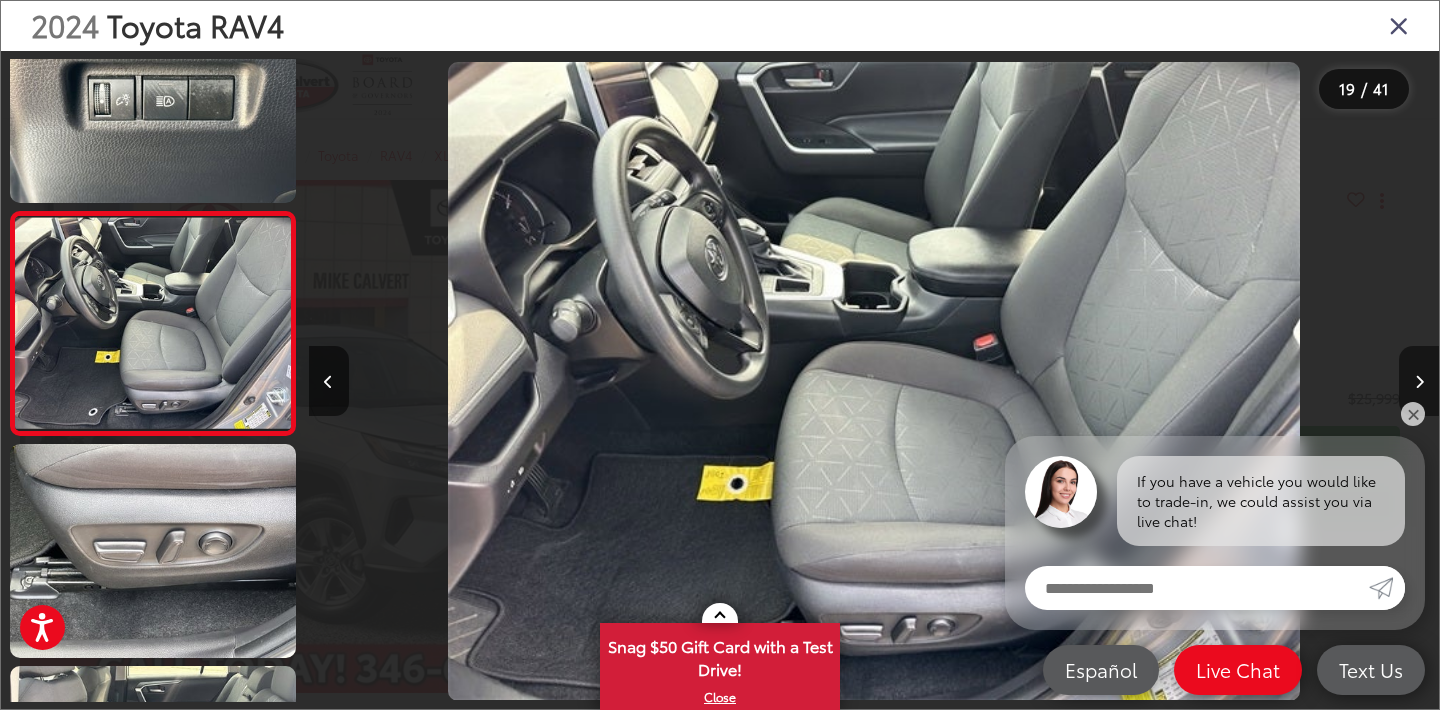 click at bounding box center [1419, 382] 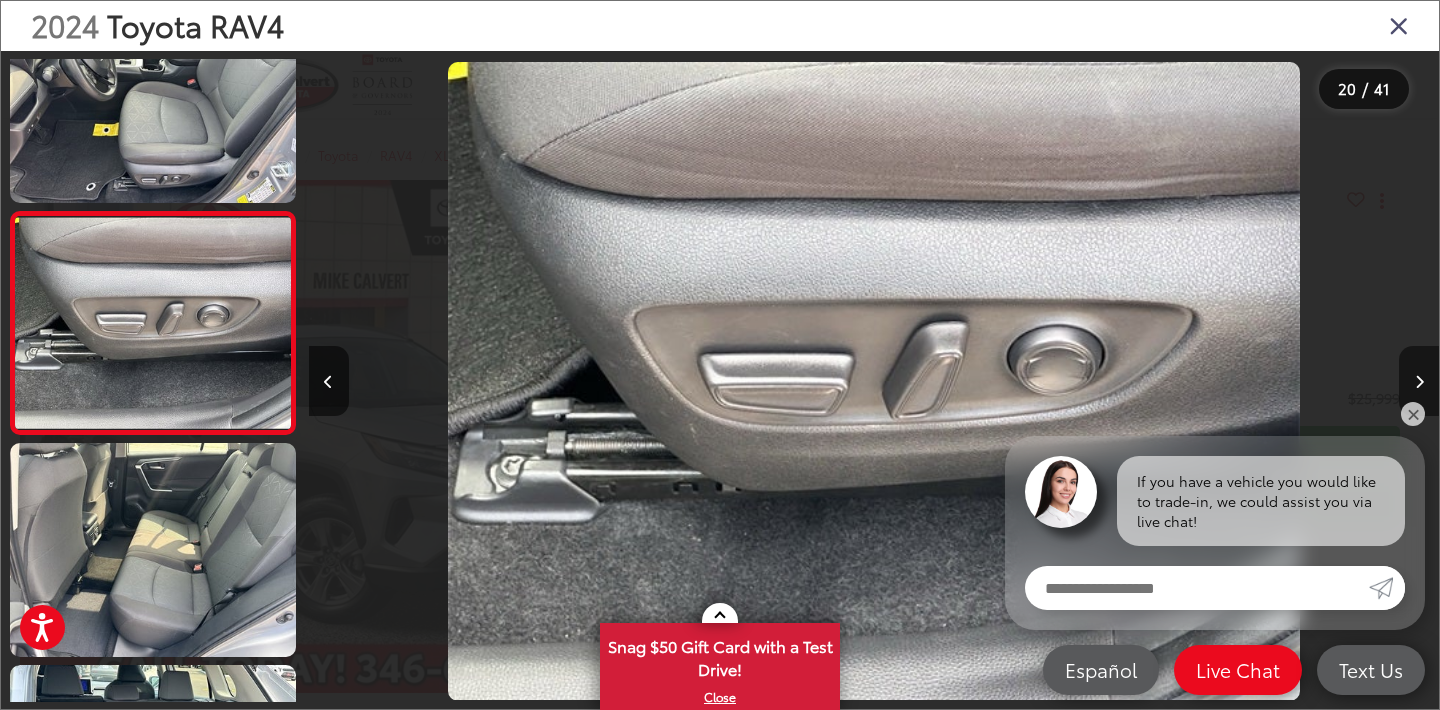 click at bounding box center (1419, 382) 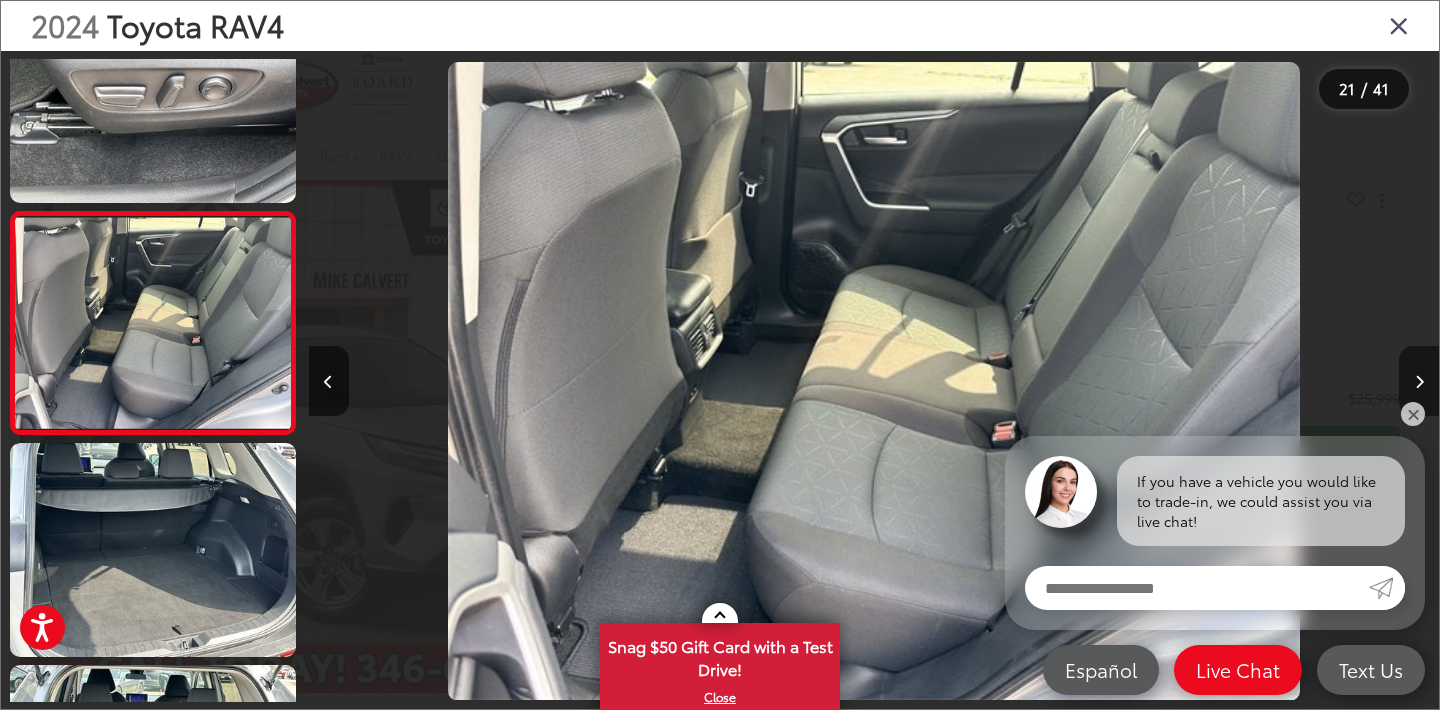 click at bounding box center [1419, 382] 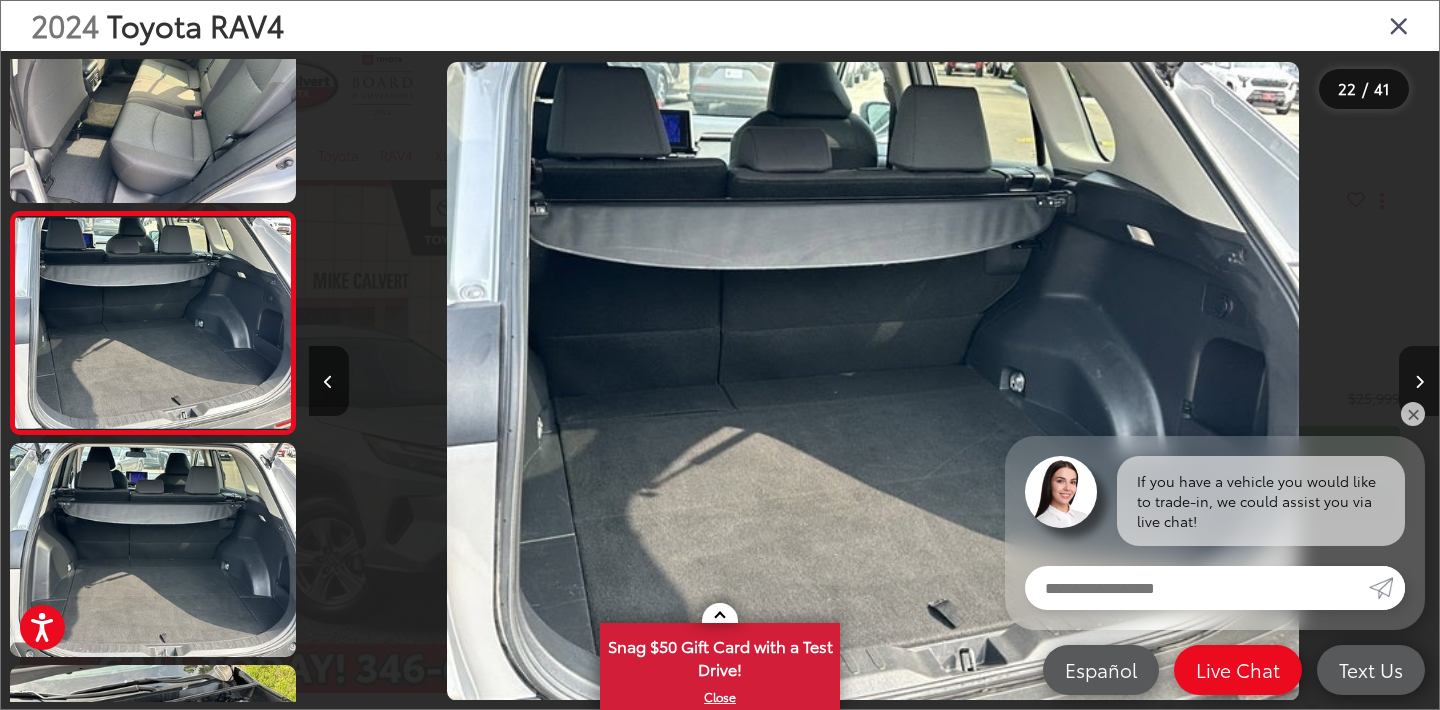 click at bounding box center [1419, 382] 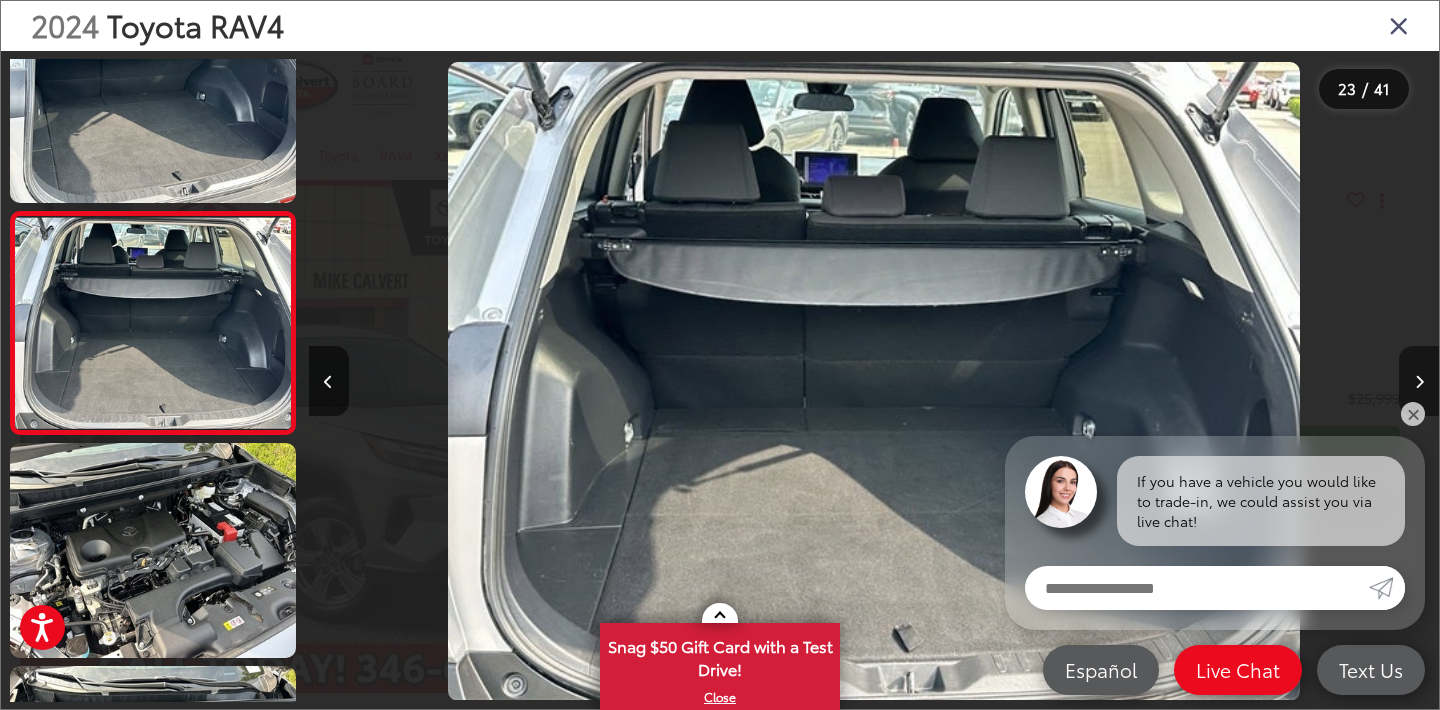 click at bounding box center (1419, 382) 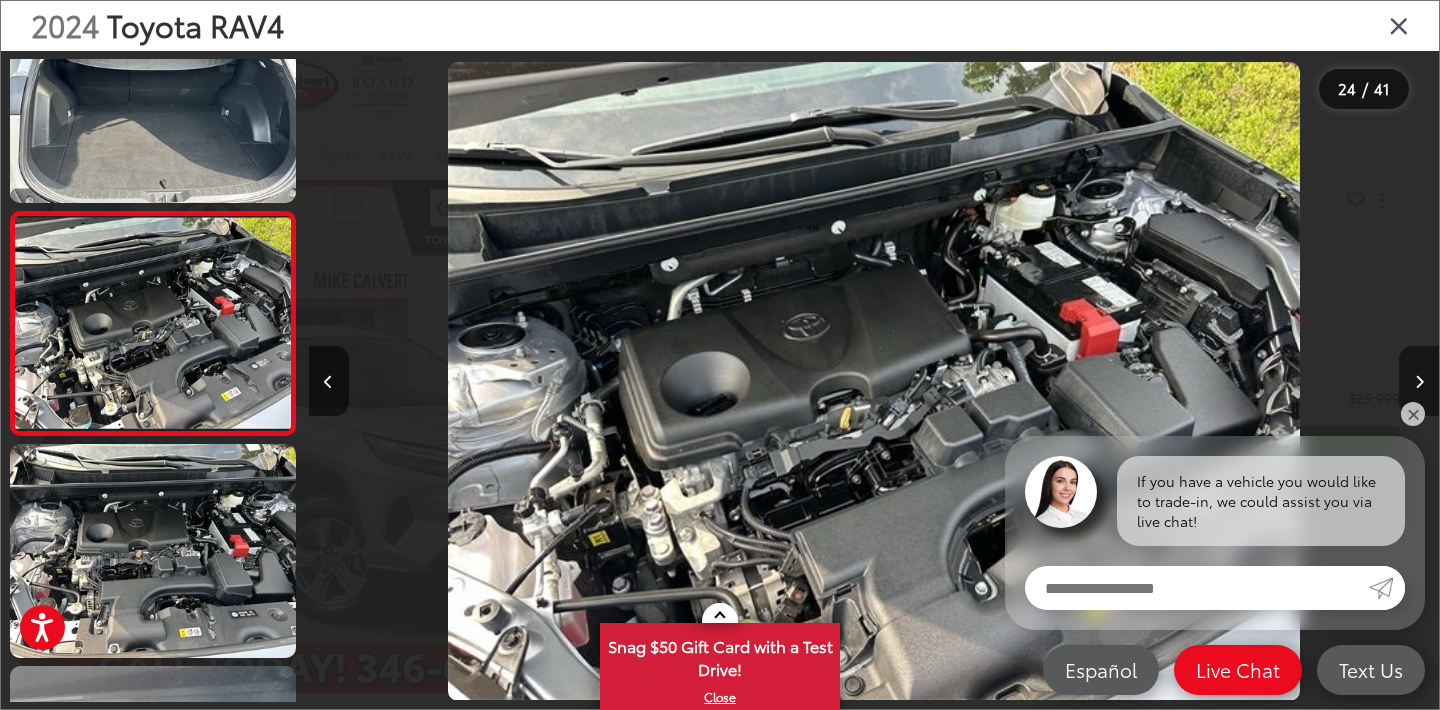 click at bounding box center (1419, 382) 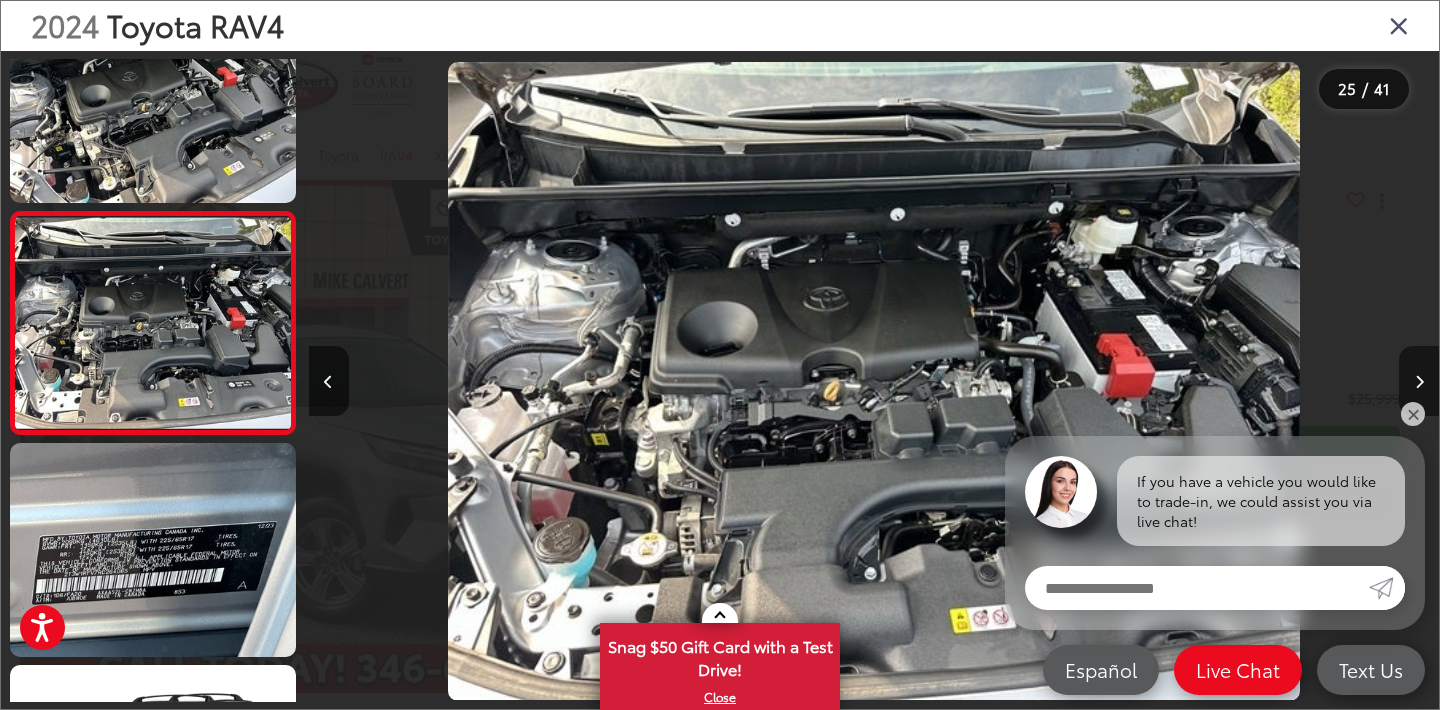 click at bounding box center [1419, 382] 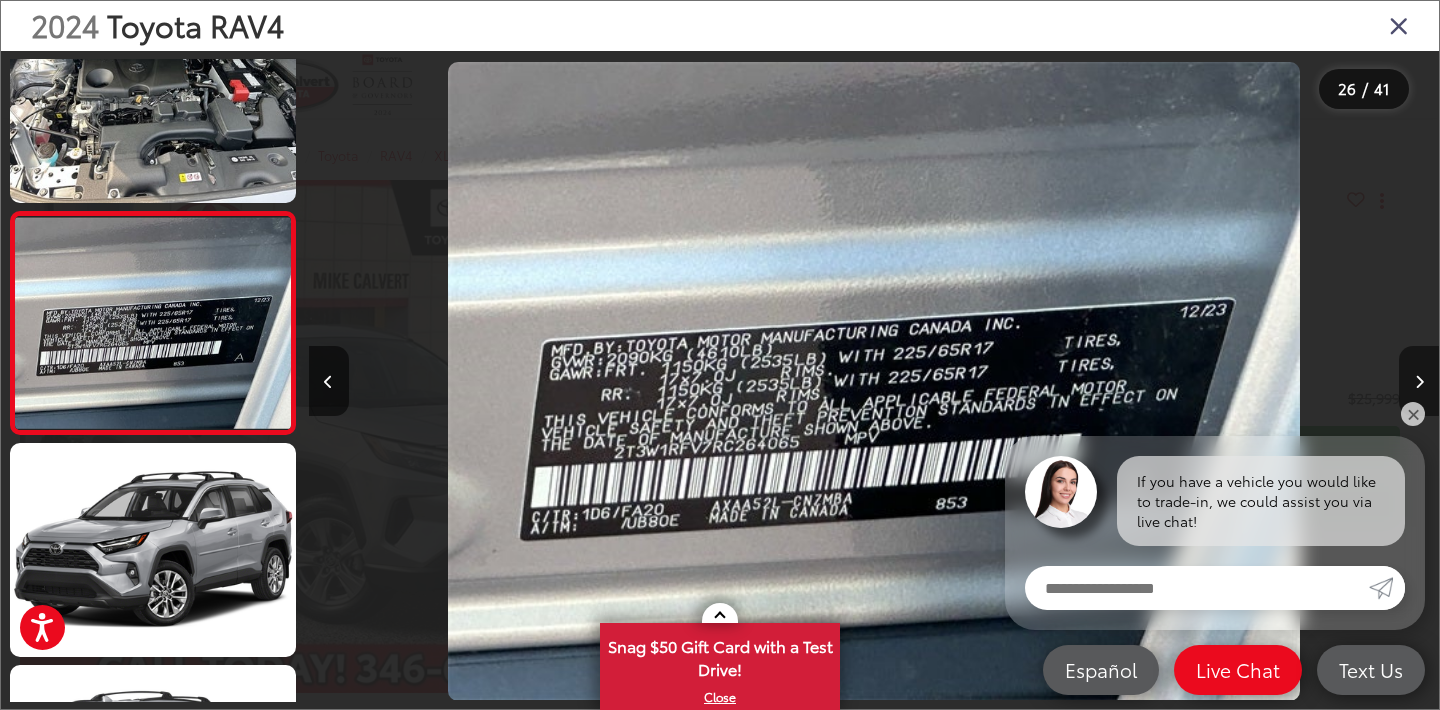 click at bounding box center (1419, 382) 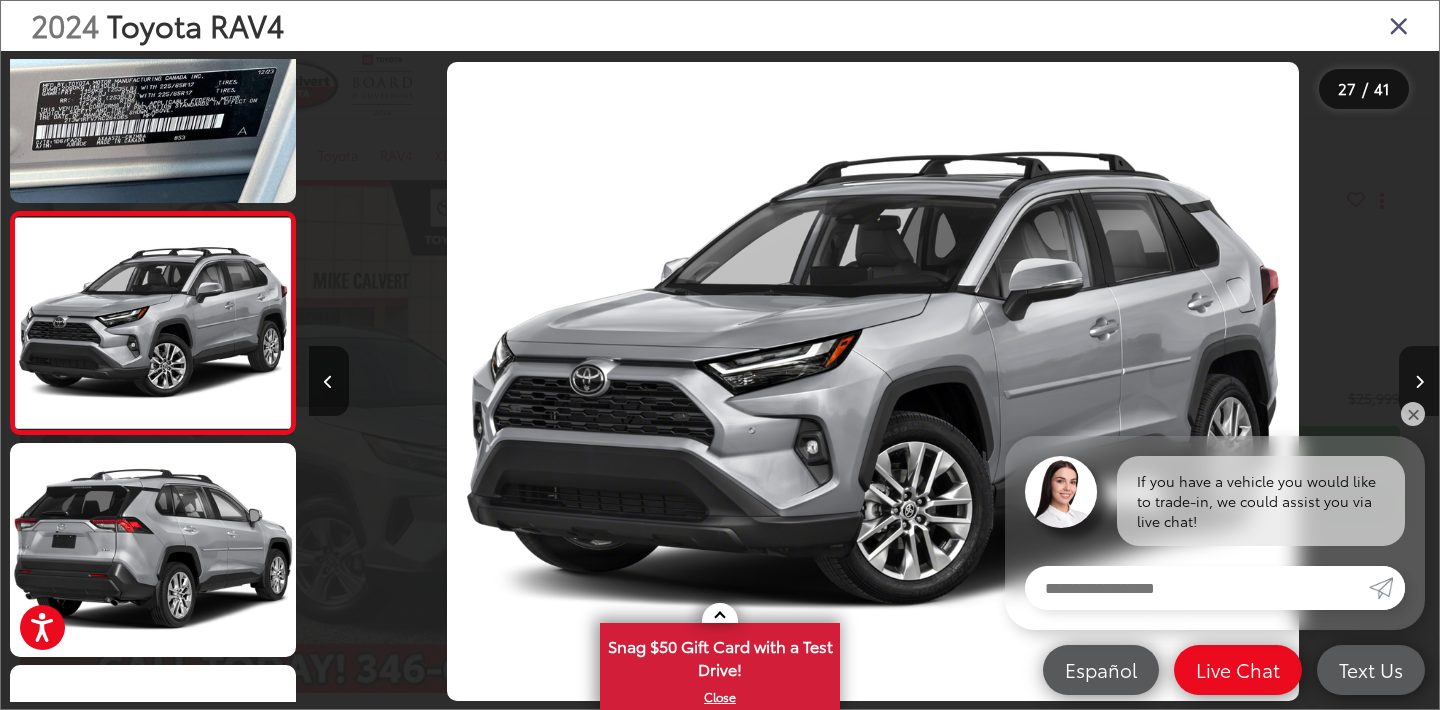 click at bounding box center [1419, 382] 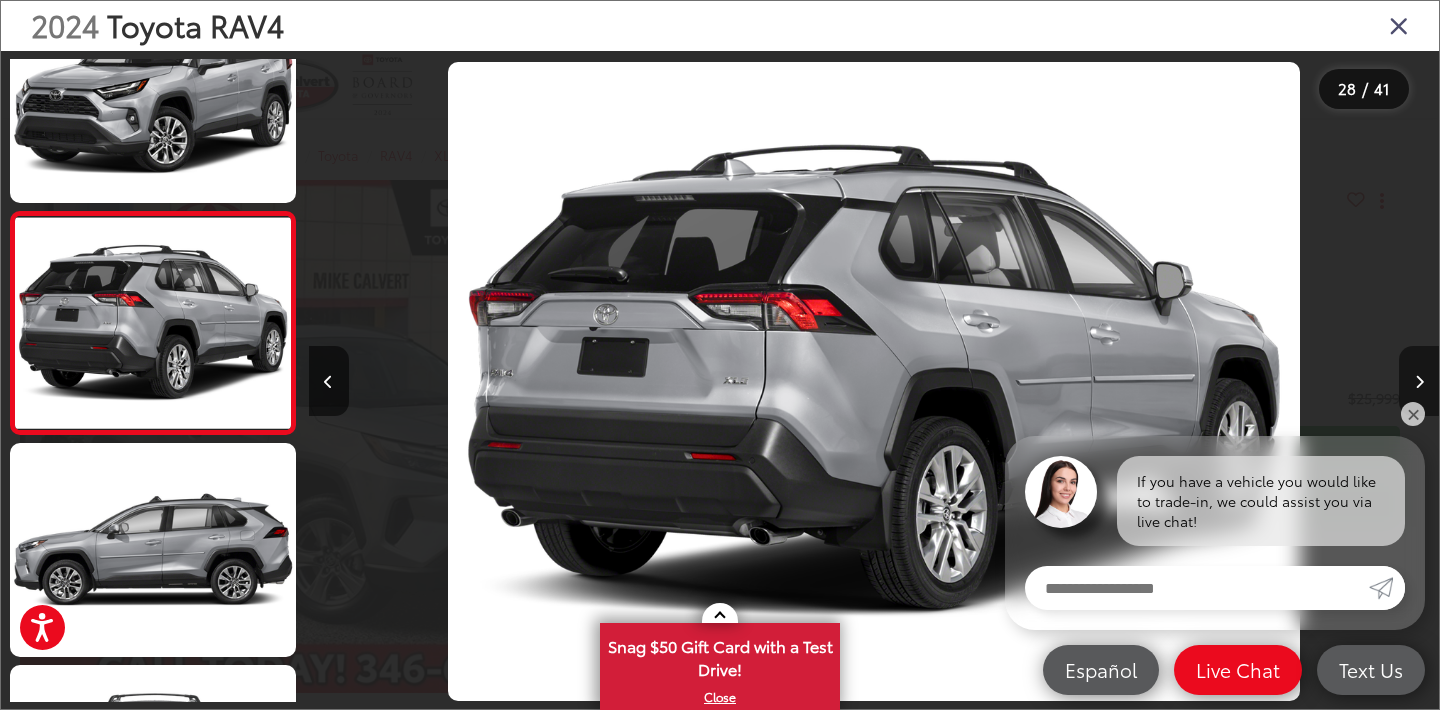 click at bounding box center (1419, 382) 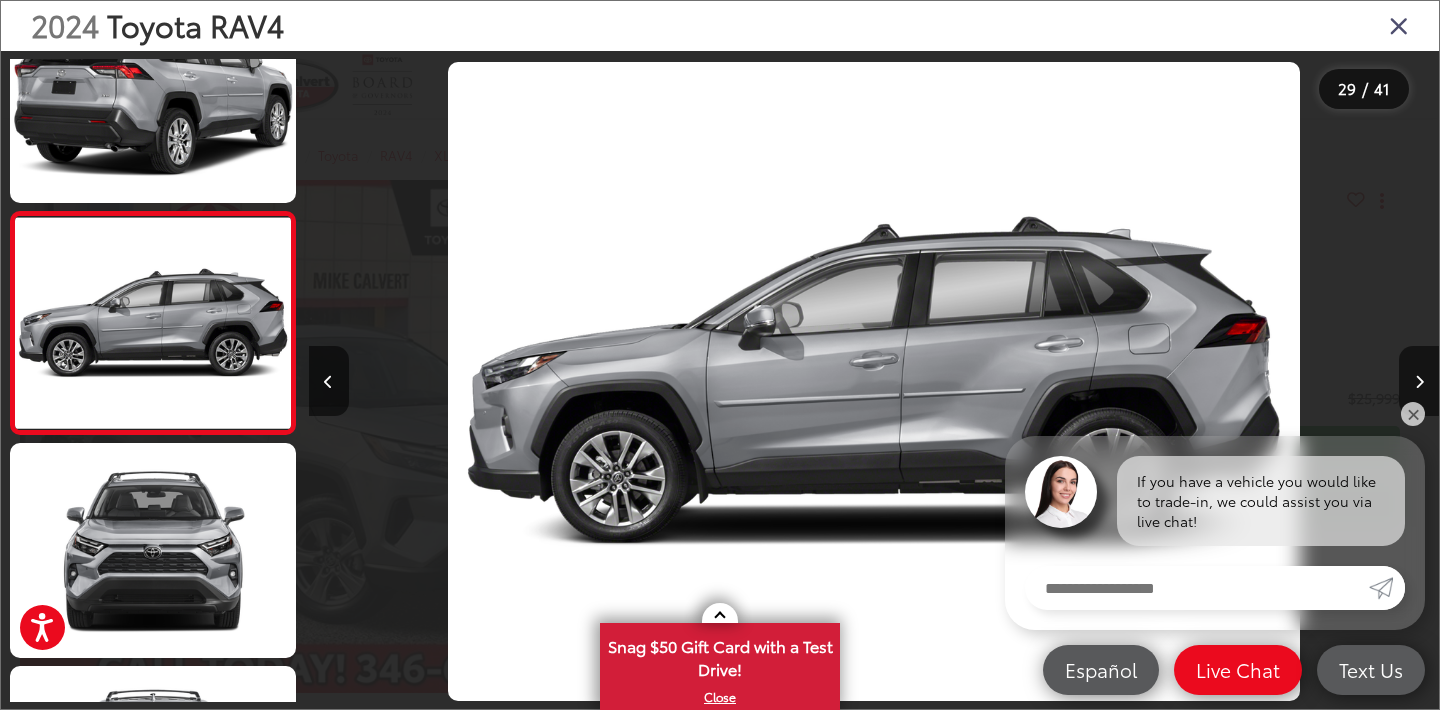 click at bounding box center (1399, 25) 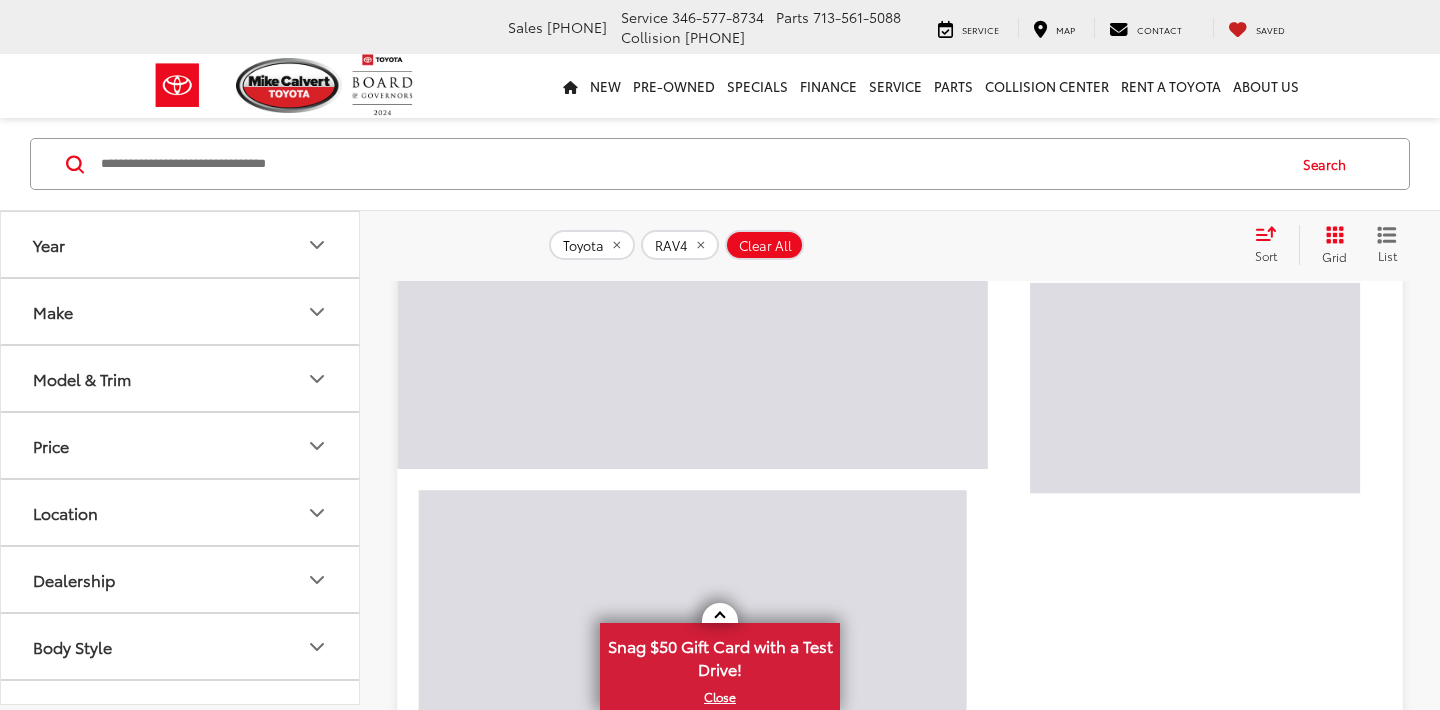 scroll, scrollTop: 2549, scrollLeft: 0, axis: vertical 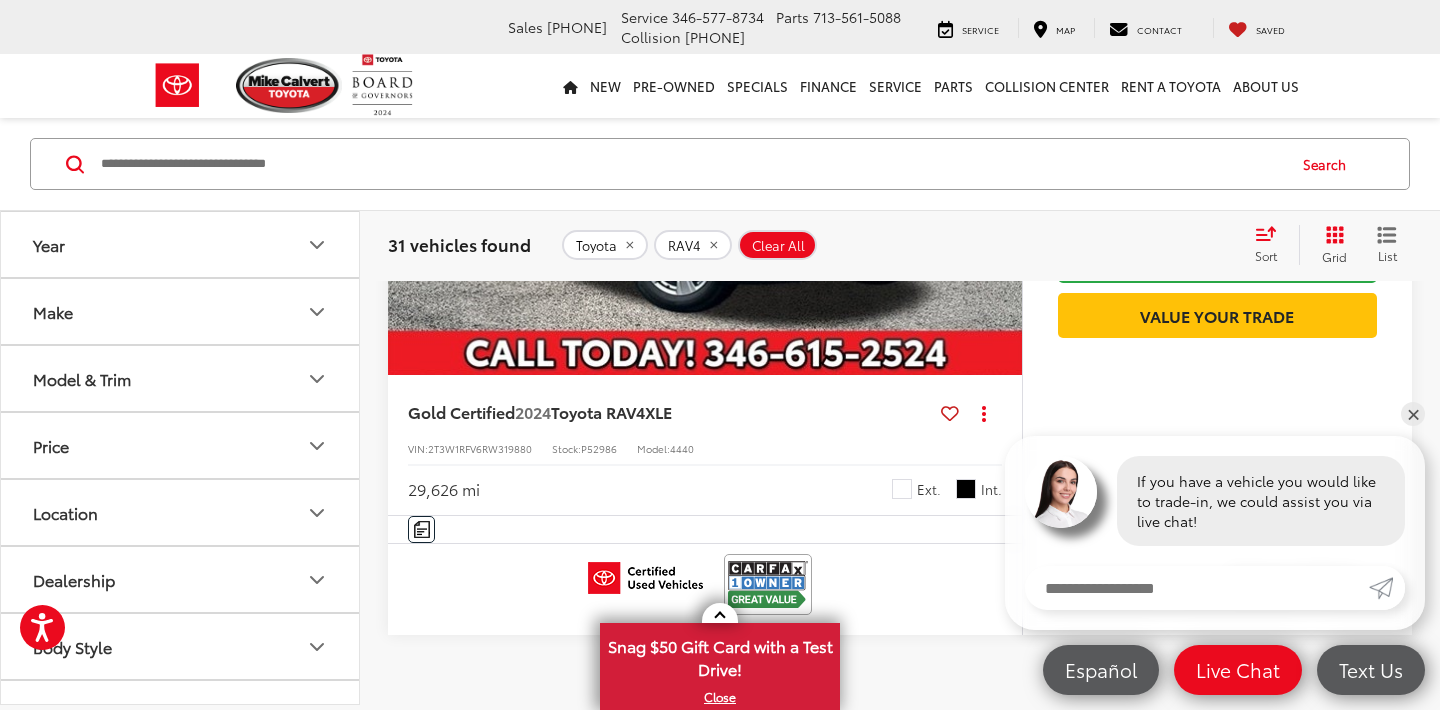 click on "Location" at bounding box center [181, 512] 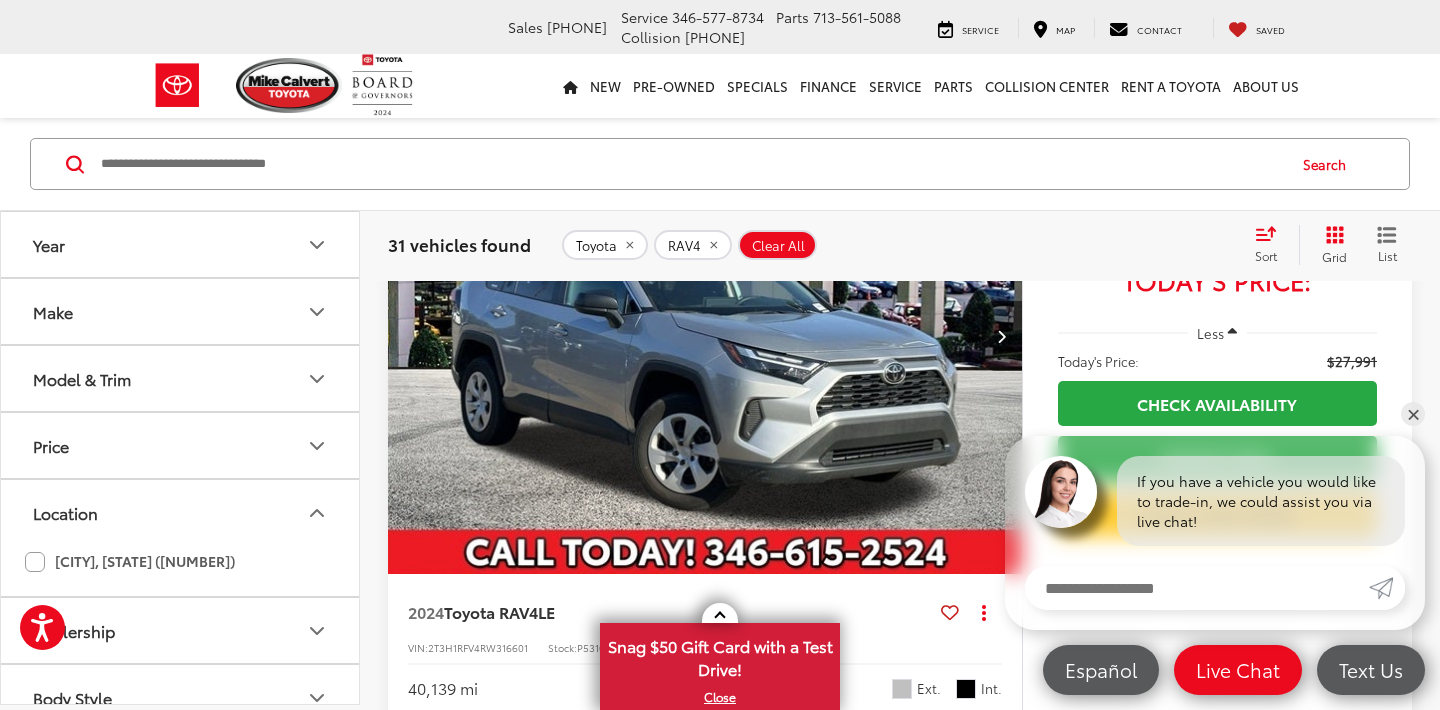 scroll, scrollTop: 8004, scrollLeft: 0, axis: vertical 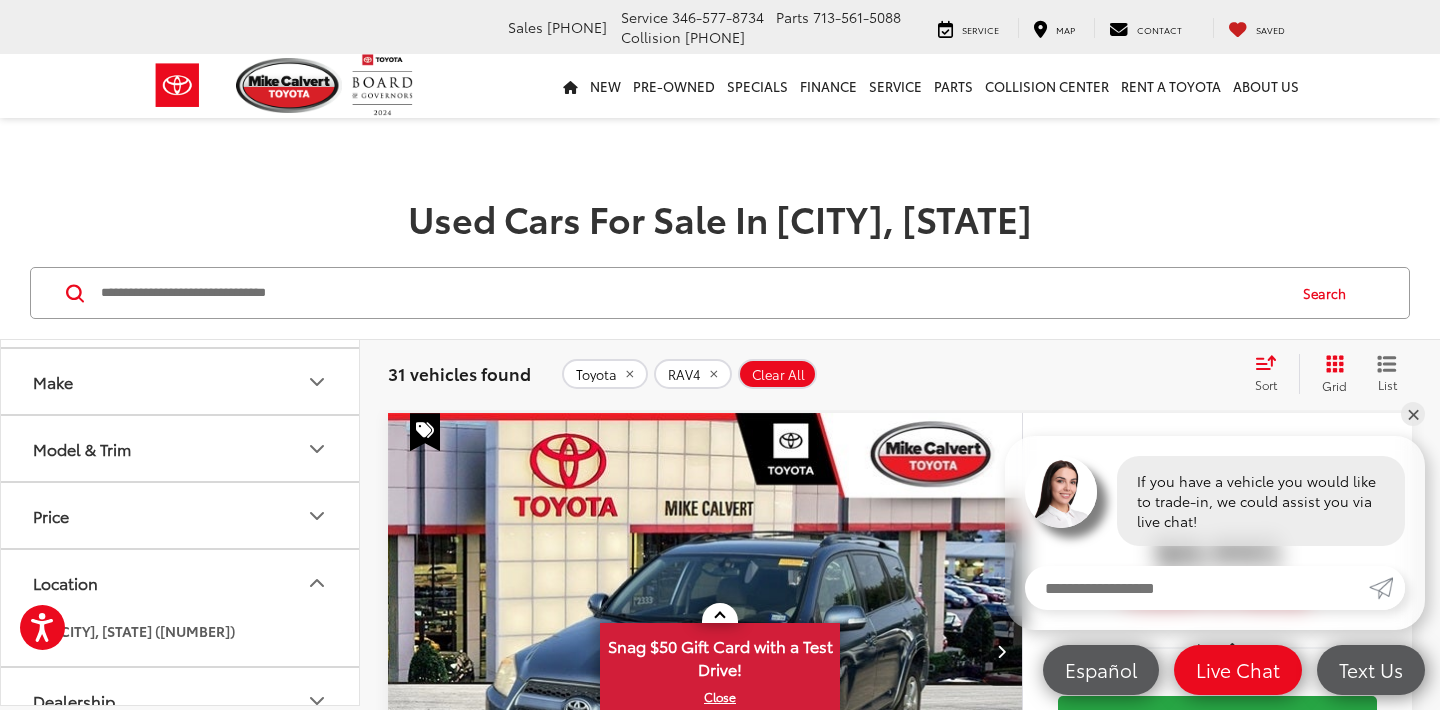 click at bounding box center (289, 85) 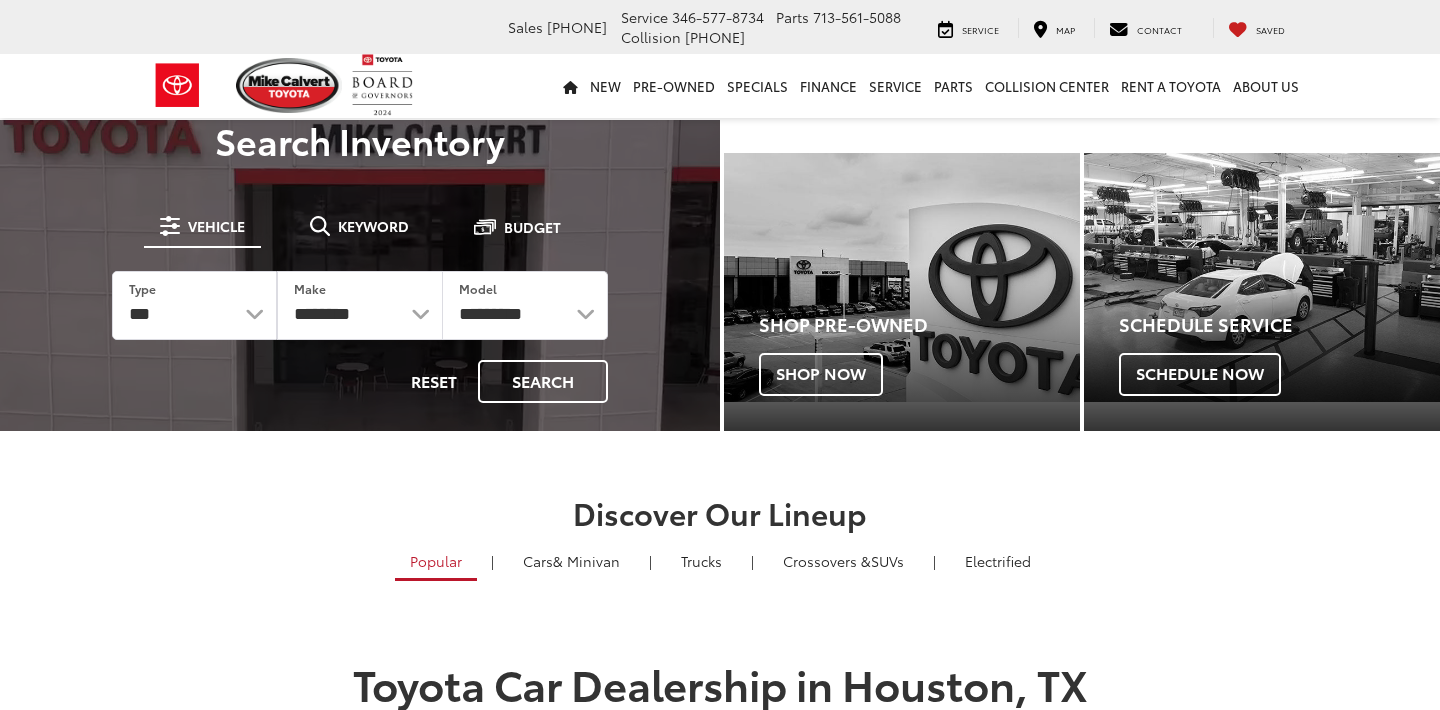 scroll, scrollTop: 0, scrollLeft: 0, axis: both 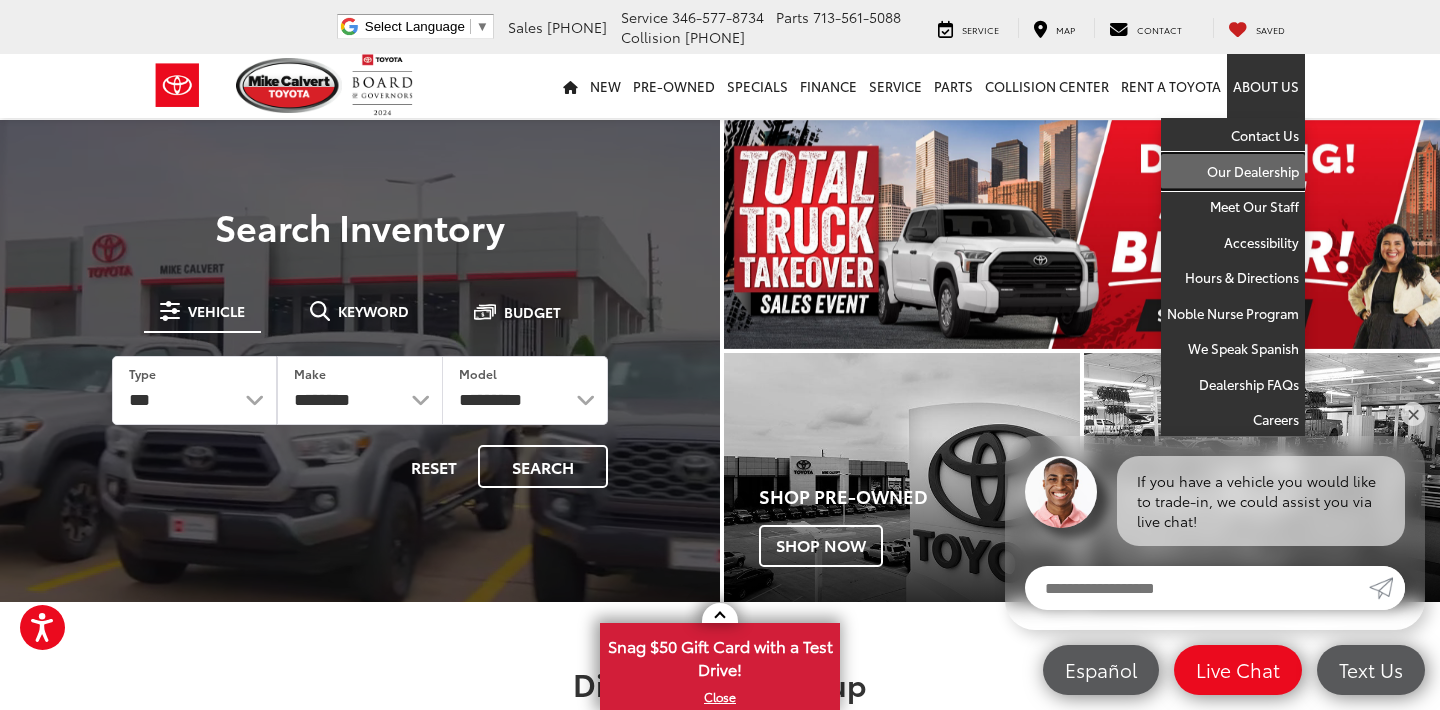click on "Our Dealership" at bounding box center [1233, 172] 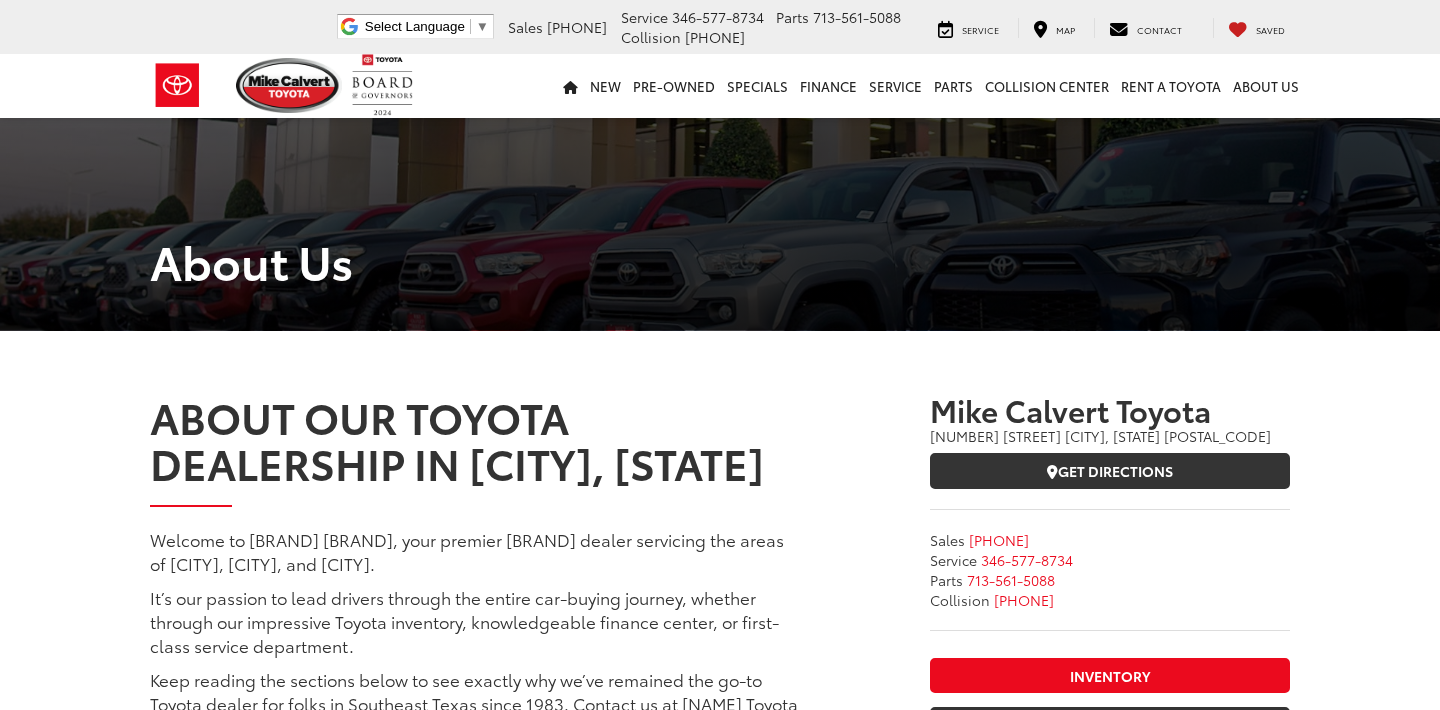 scroll, scrollTop: 0, scrollLeft: 0, axis: both 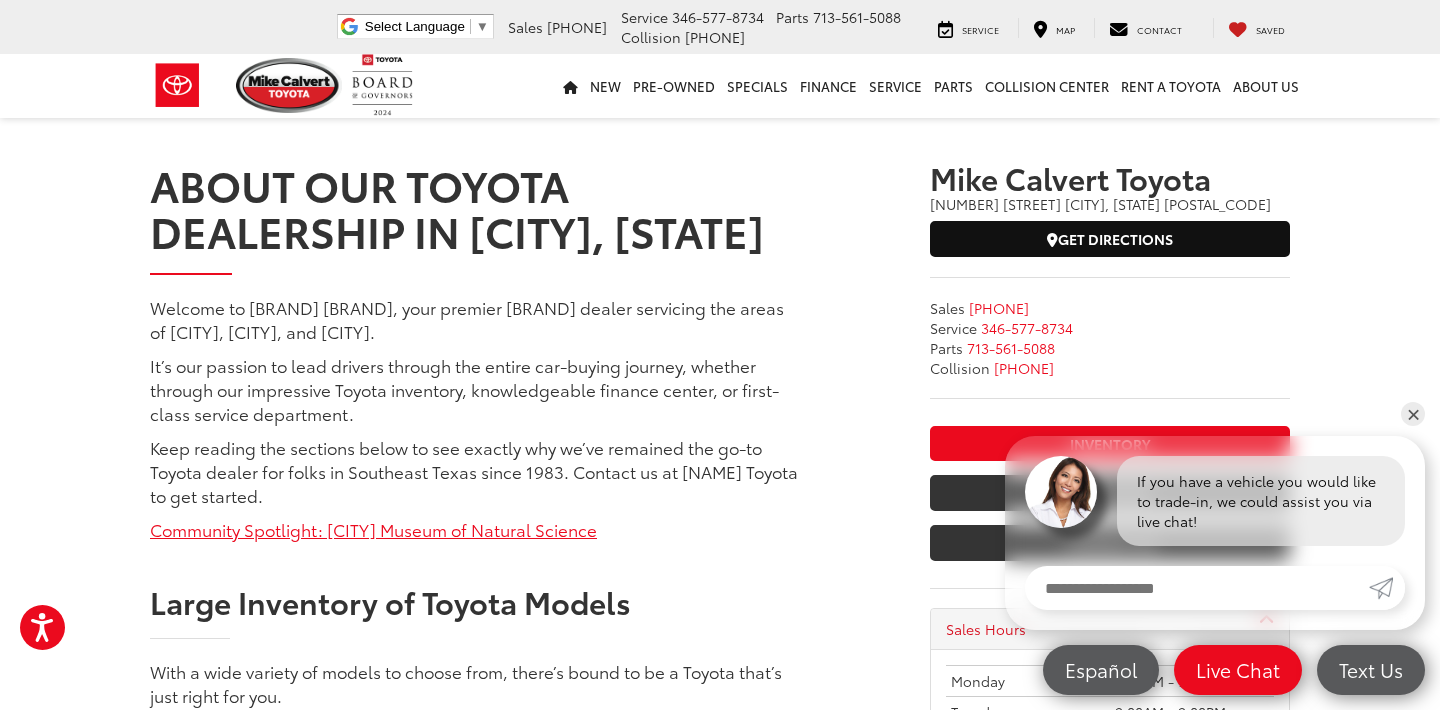 click on "Get Directions" at bounding box center (1110, 239) 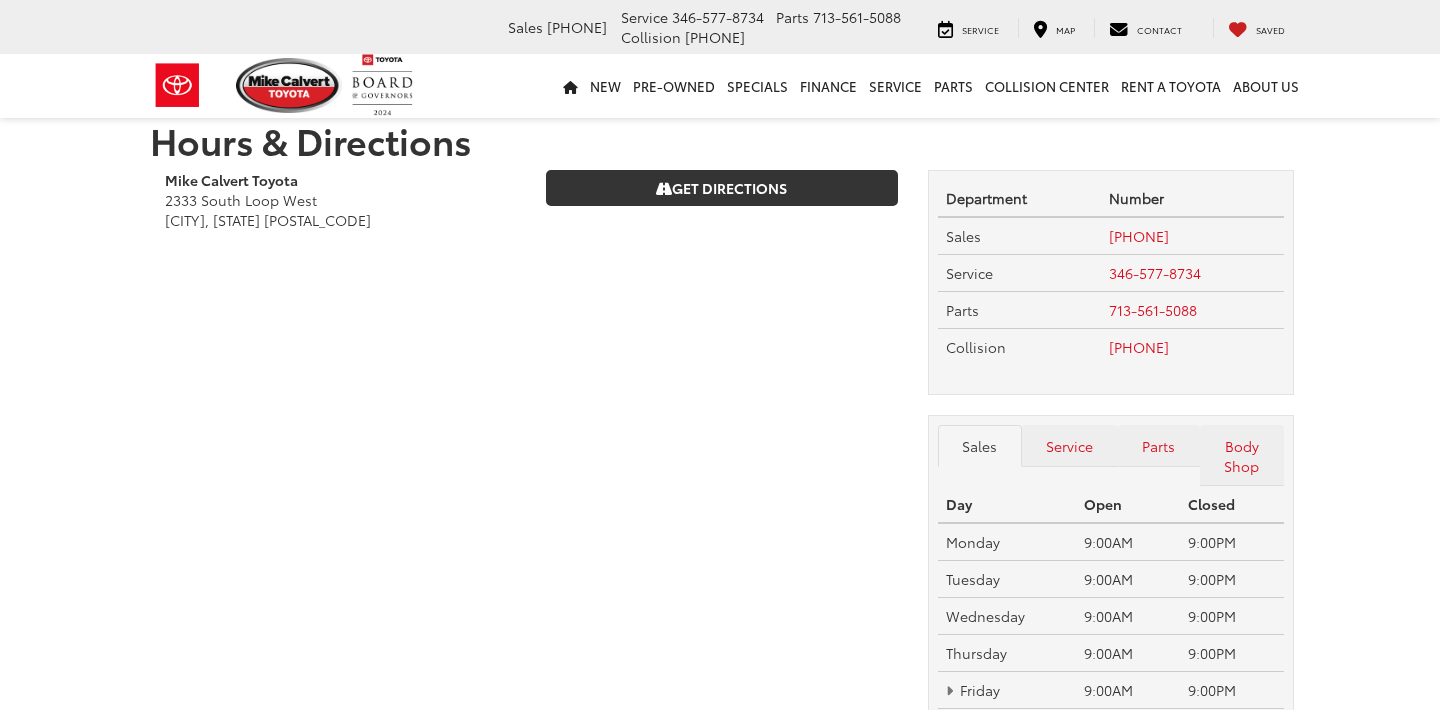 scroll, scrollTop: 0, scrollLeft: 0, axis: both 